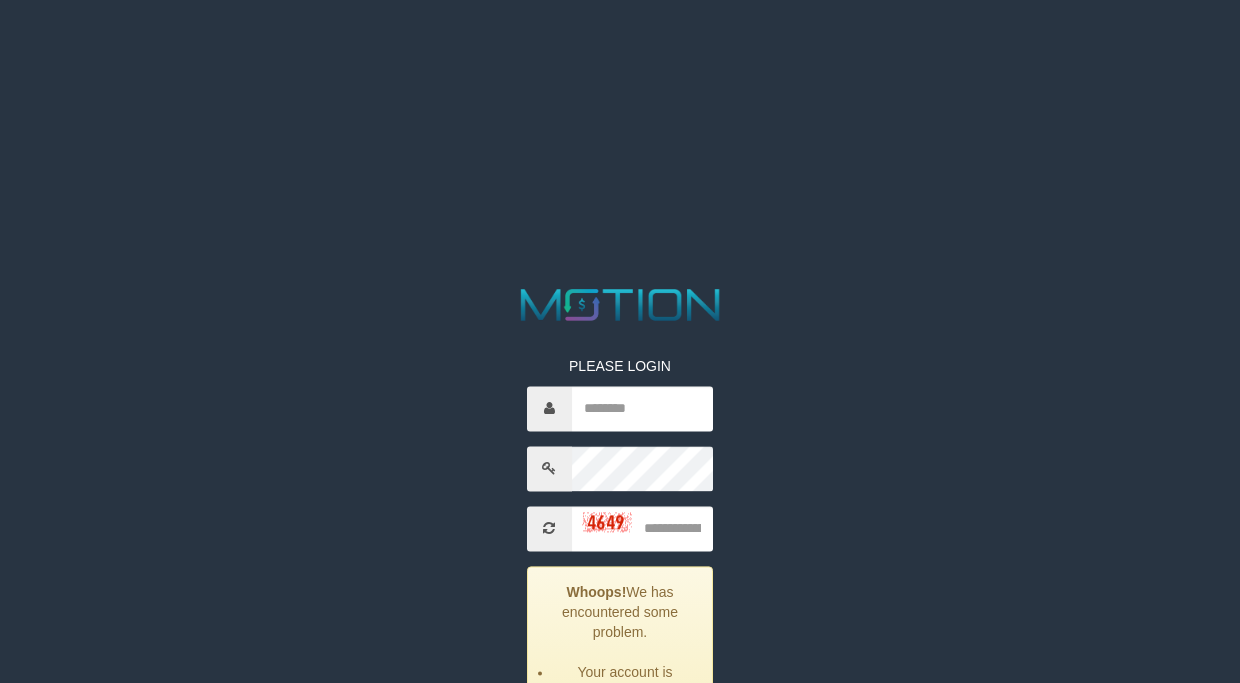 scroll, scrollTop: 0, scrollLeft: 0, axis: both 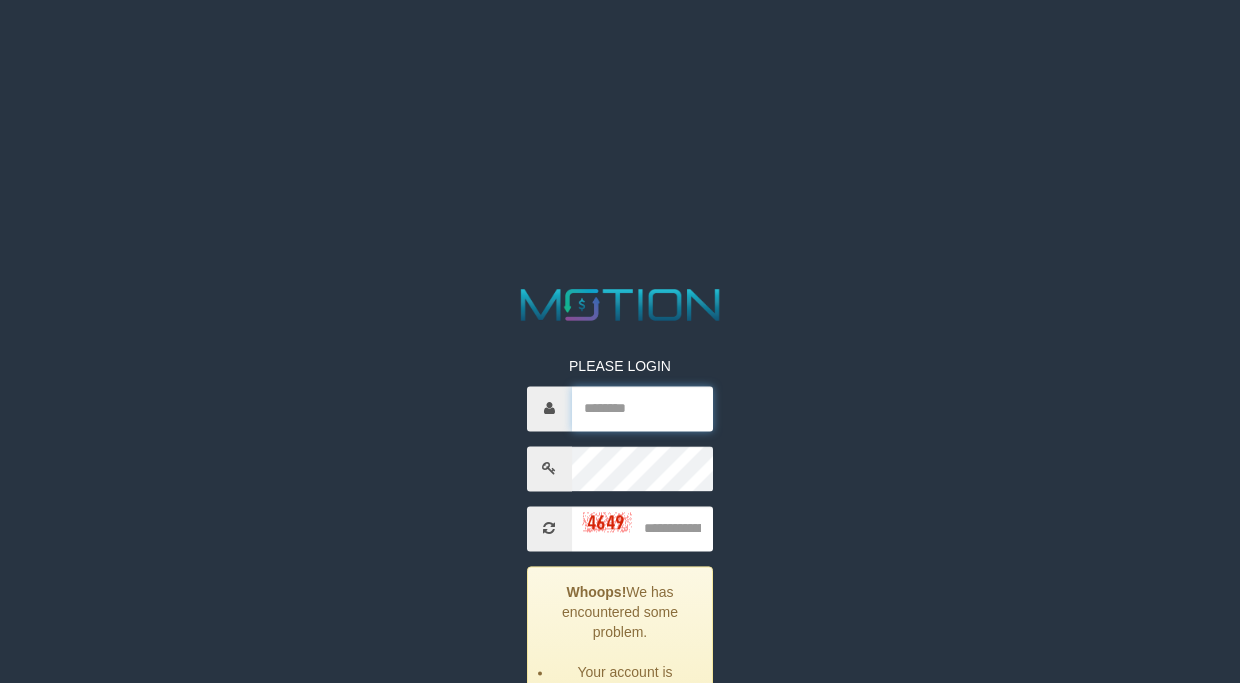 click at bounding box center [643, 408] 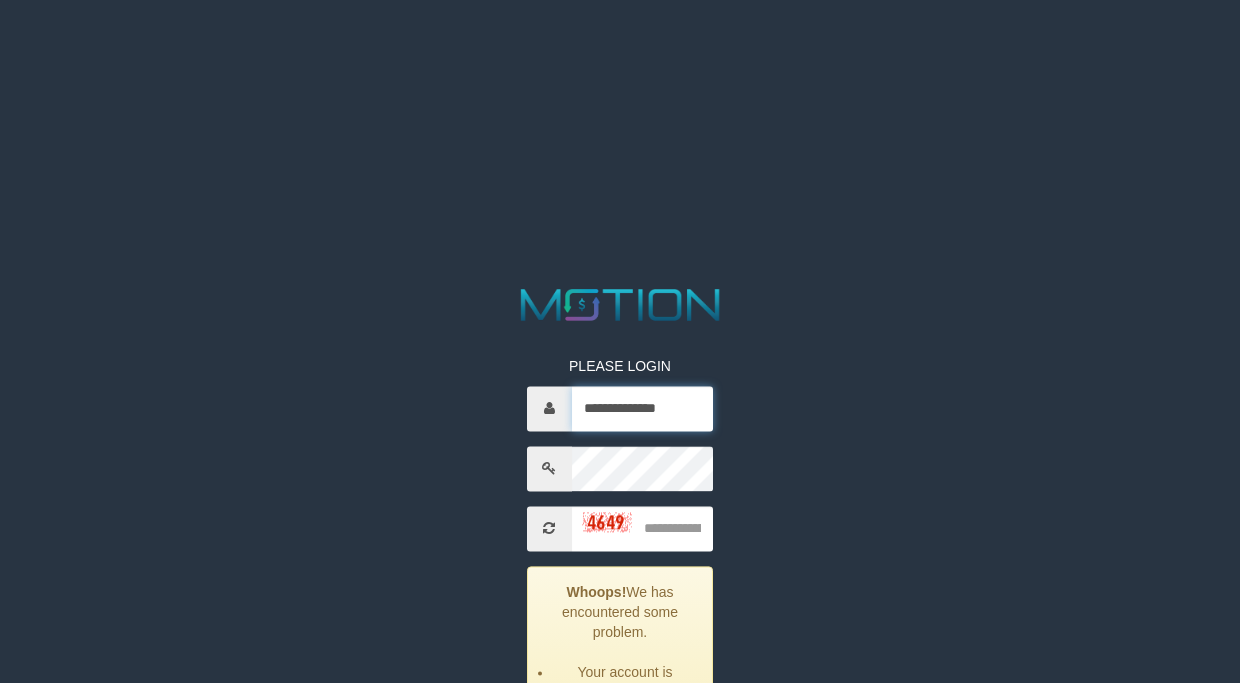 drag, startPoint x: 702, startPoint y: 402, endPoint x: 403, endPoint y: 441, distance: 301.53275 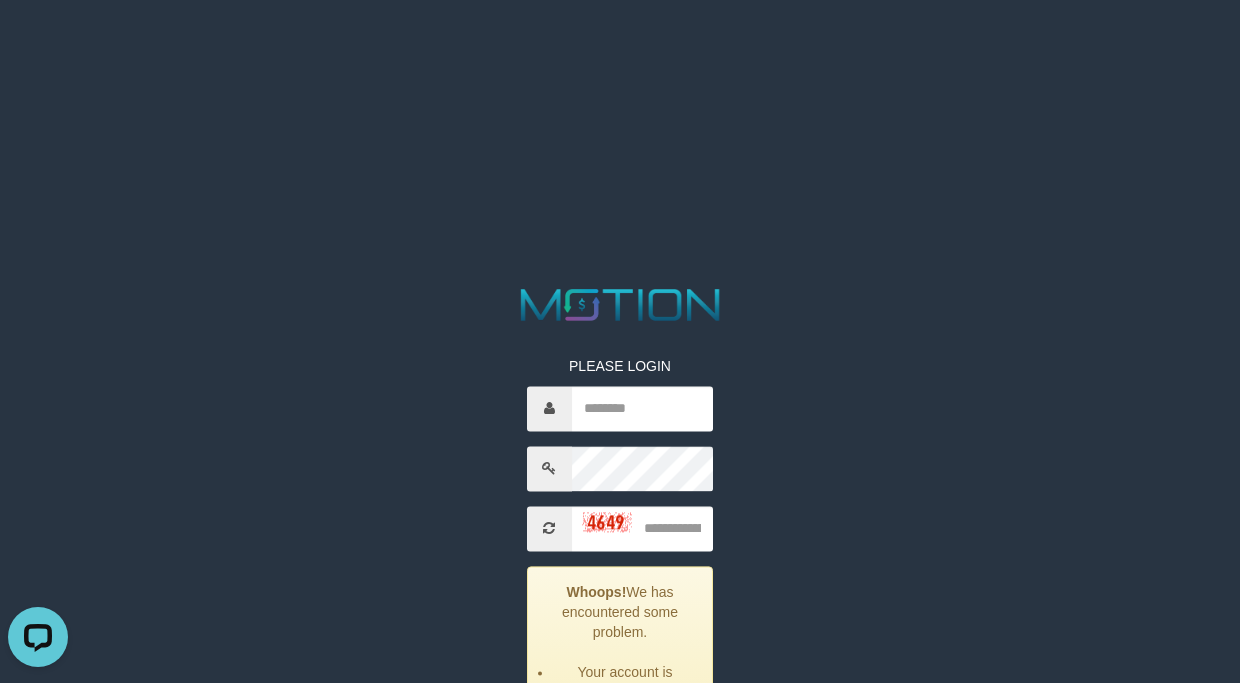 scroll, scrollTop: 0, scrollLeft: 0, axis: both 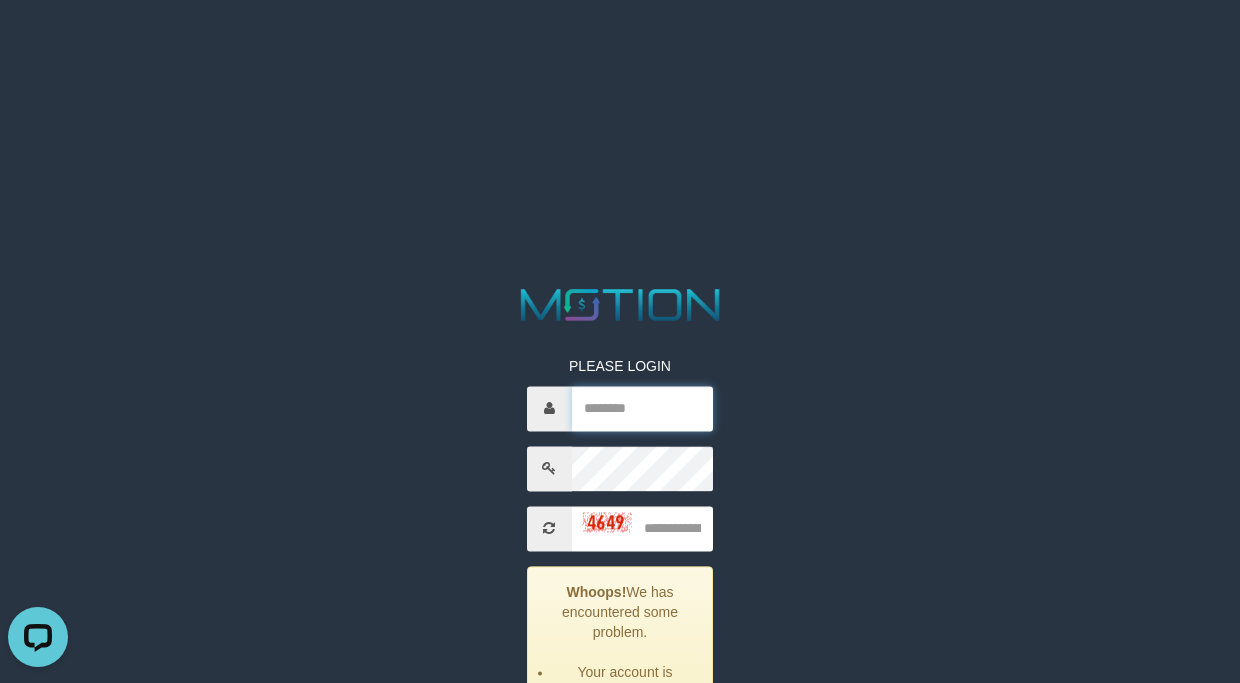 click at bounding box center (643, 408) 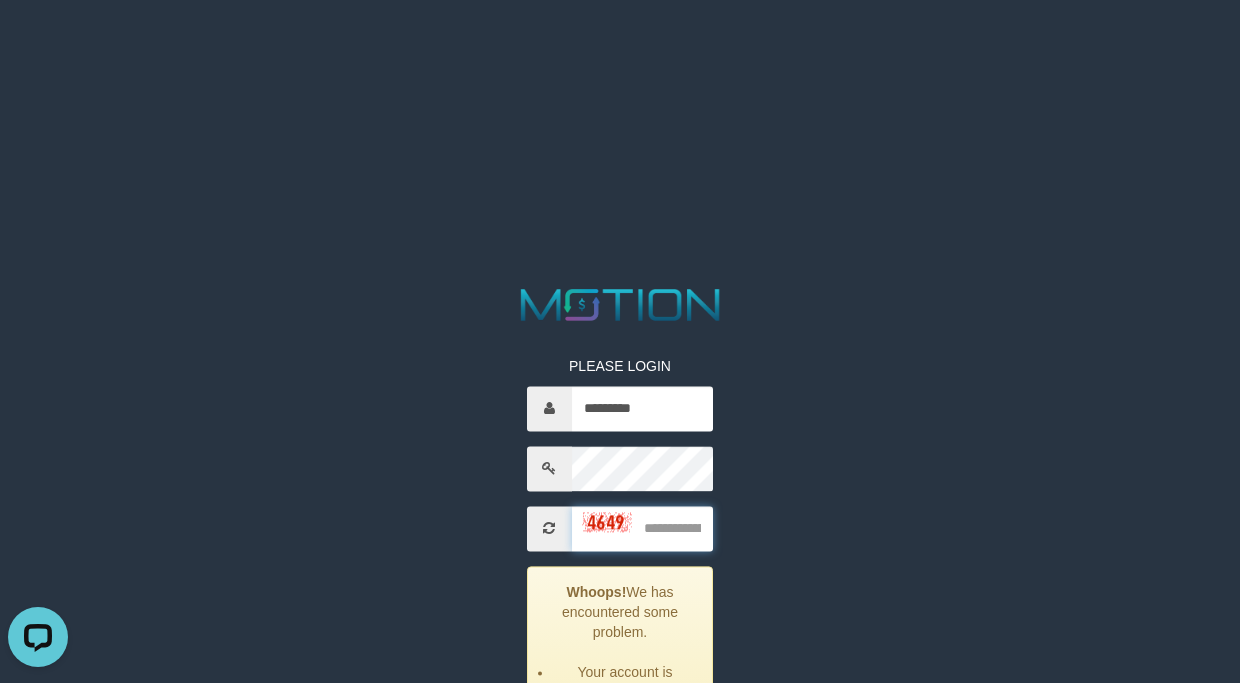 click at bounding box center (643, 528) 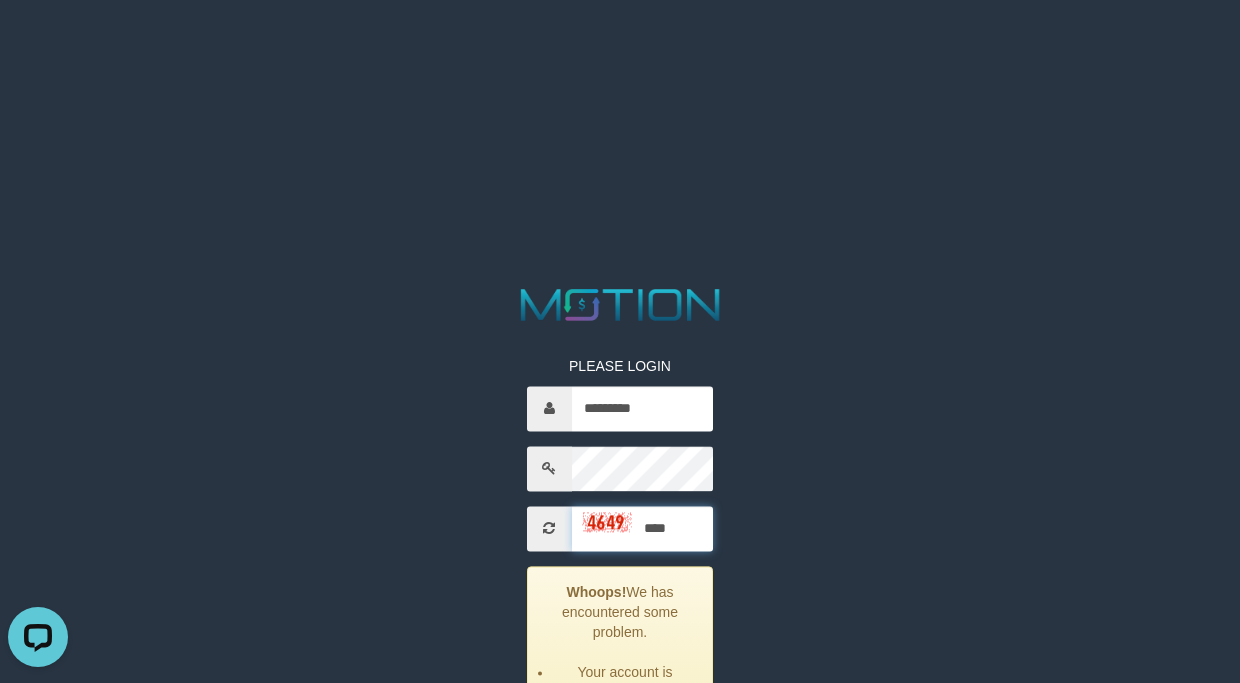 type on "****" 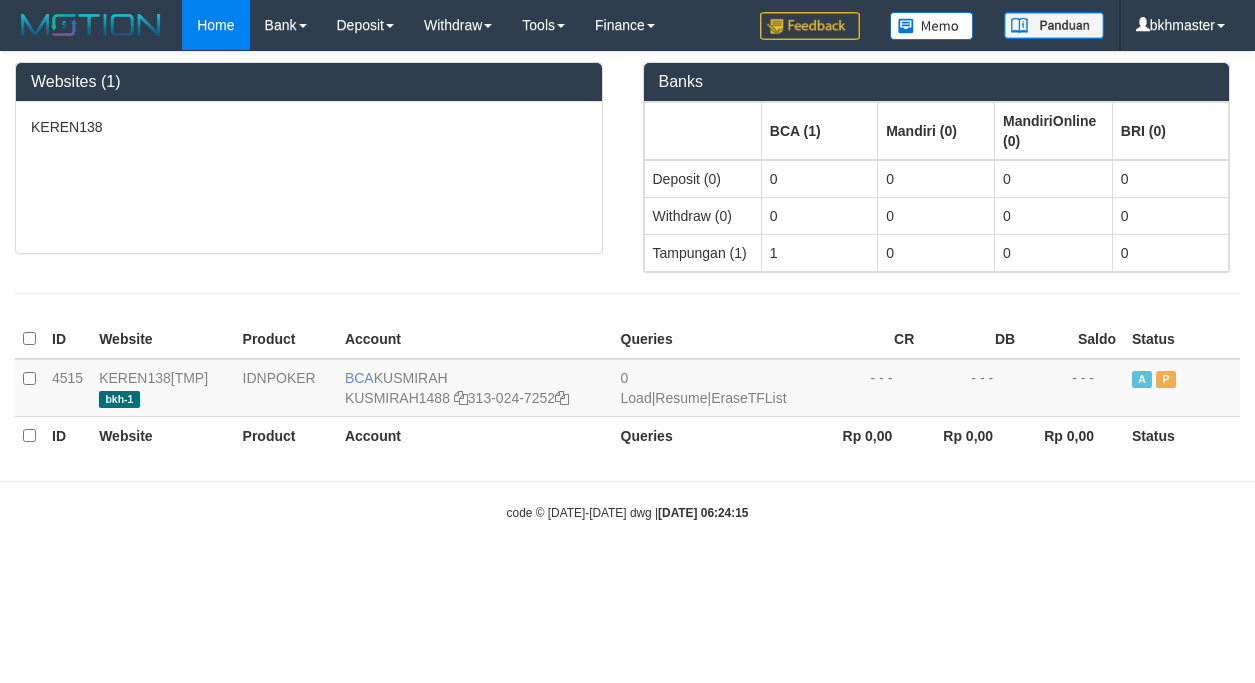 scroll, scrollTop: 0, scrollLeft: 0, axis: both 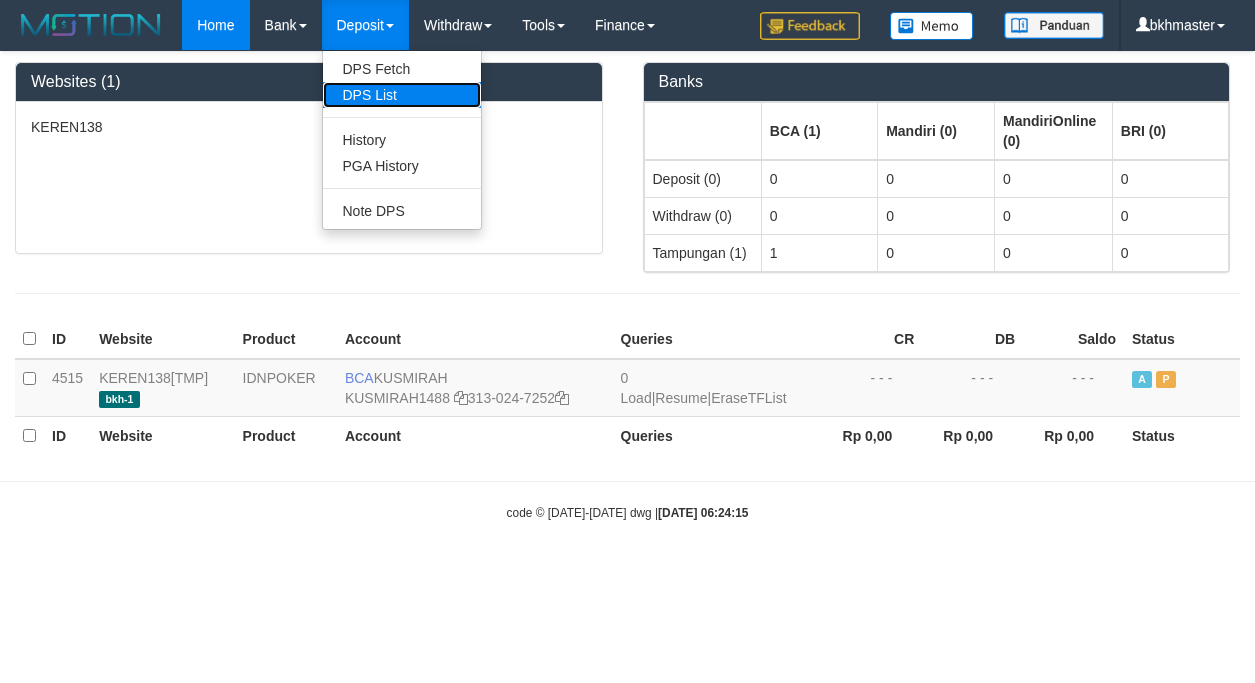 click on "DPS List" at bounding box center (402, 95) 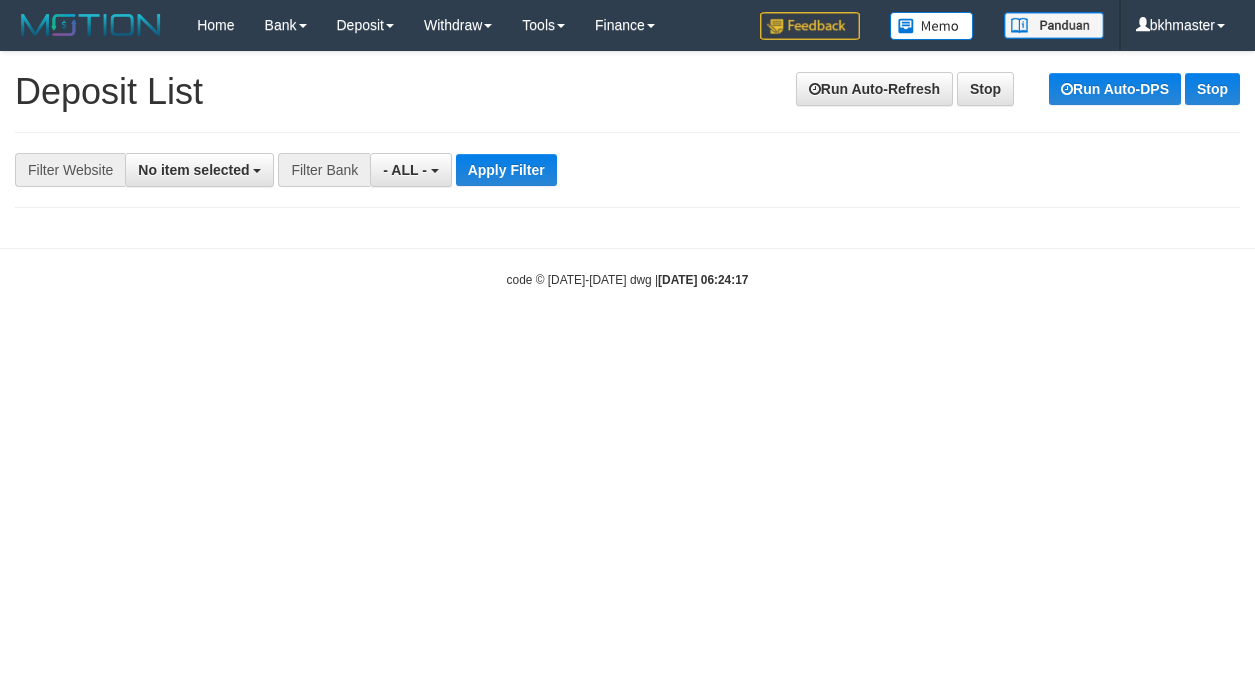 select 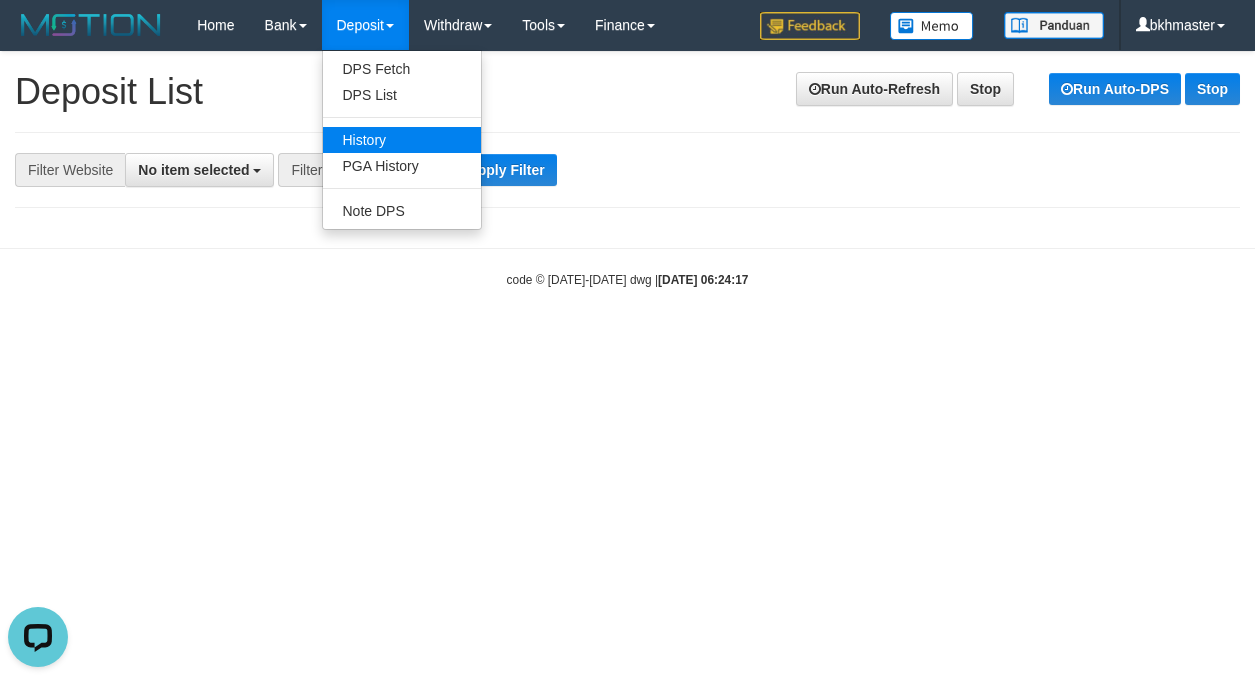 scroll, scrollTop: 0, scrollLeft: 0, axis: both 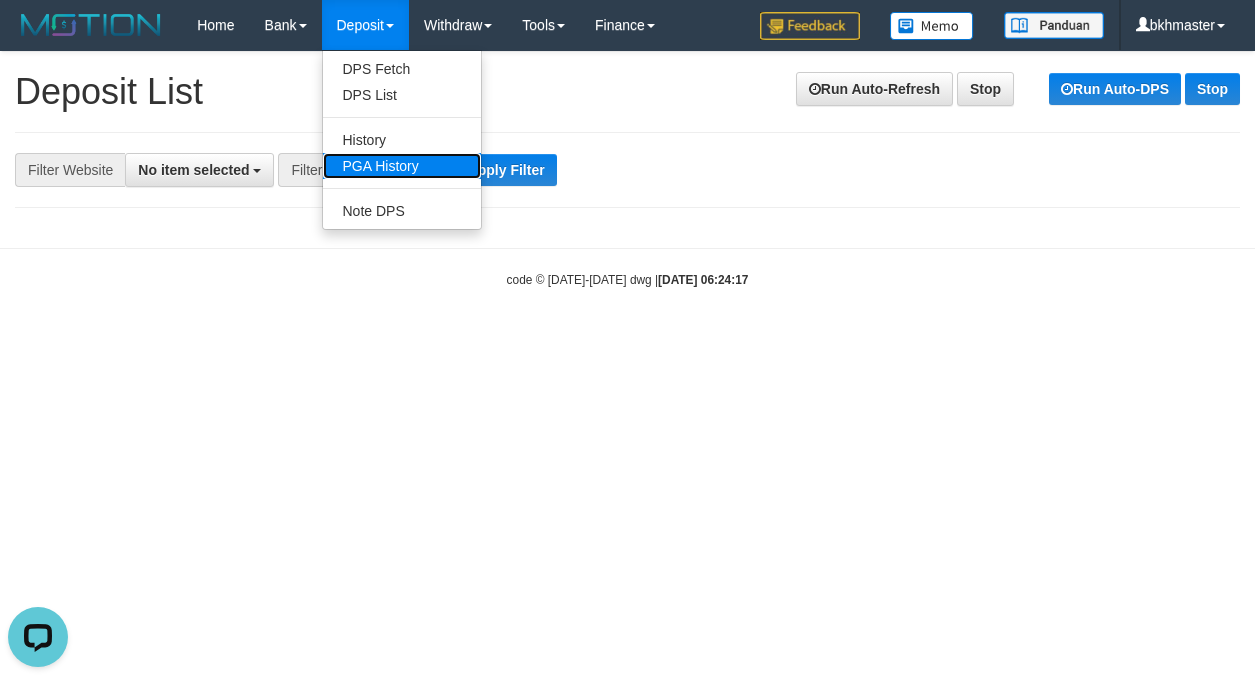 click on "PGA History" at bounding box center (402, 166) 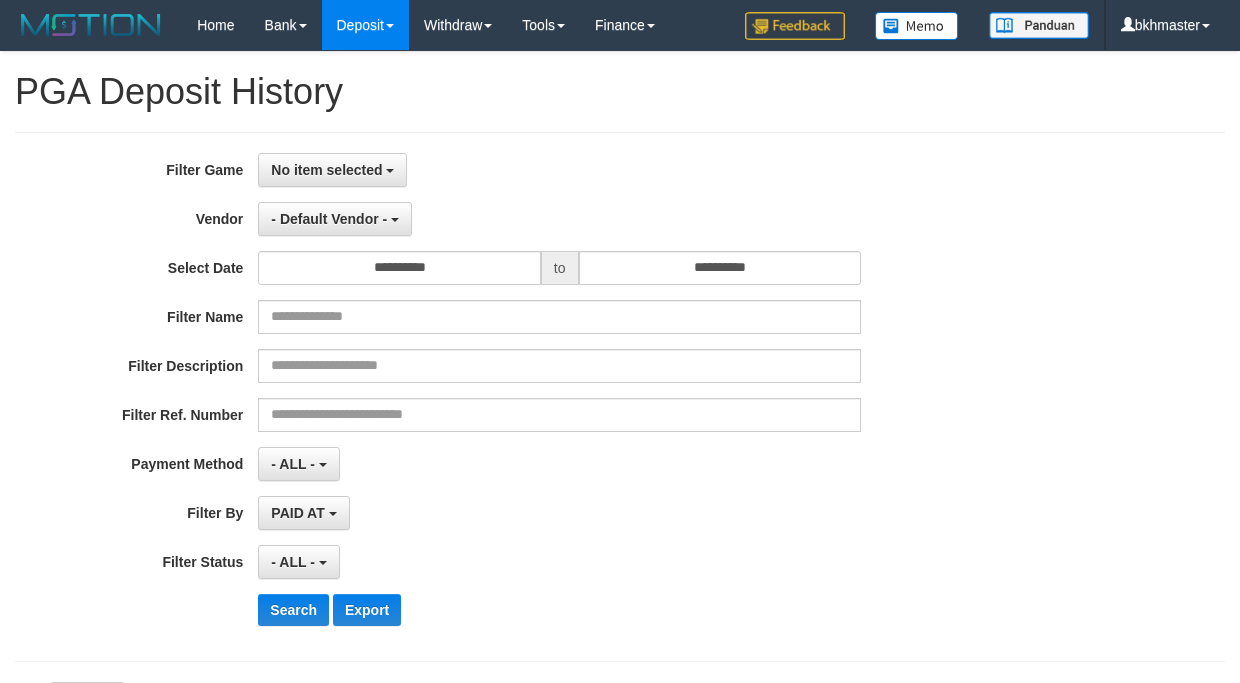 select 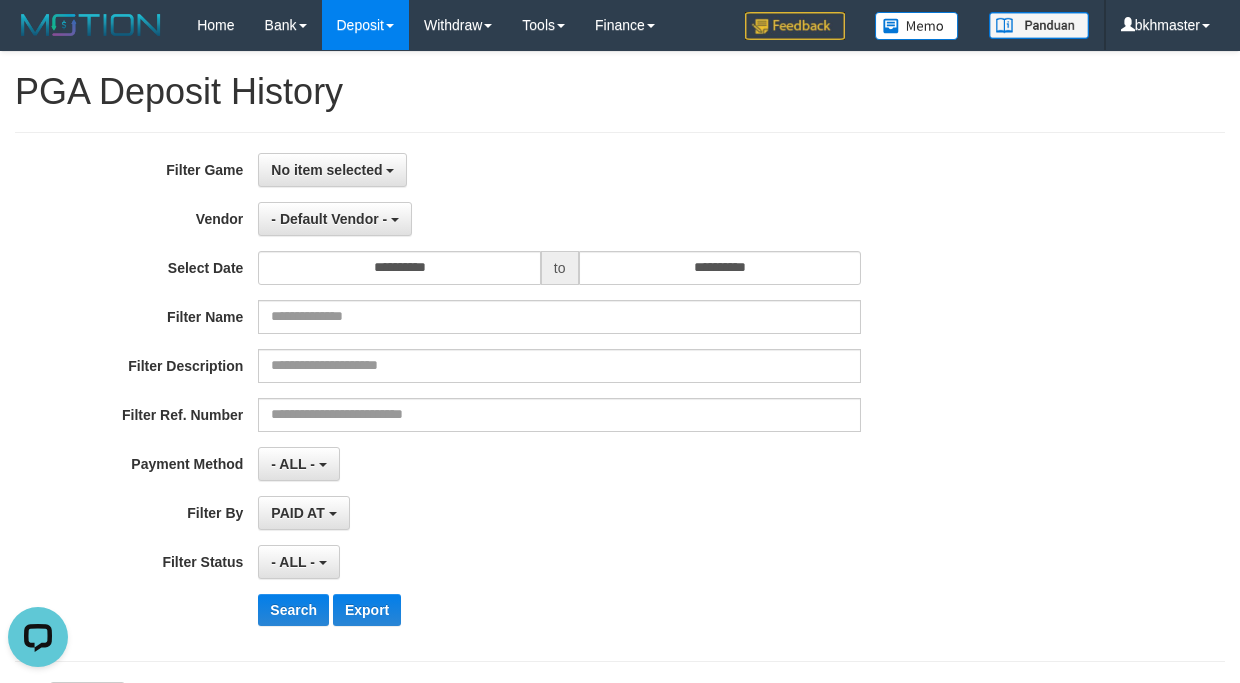scroll, scrollTop: 0, scrollLeft: 0, axis: both 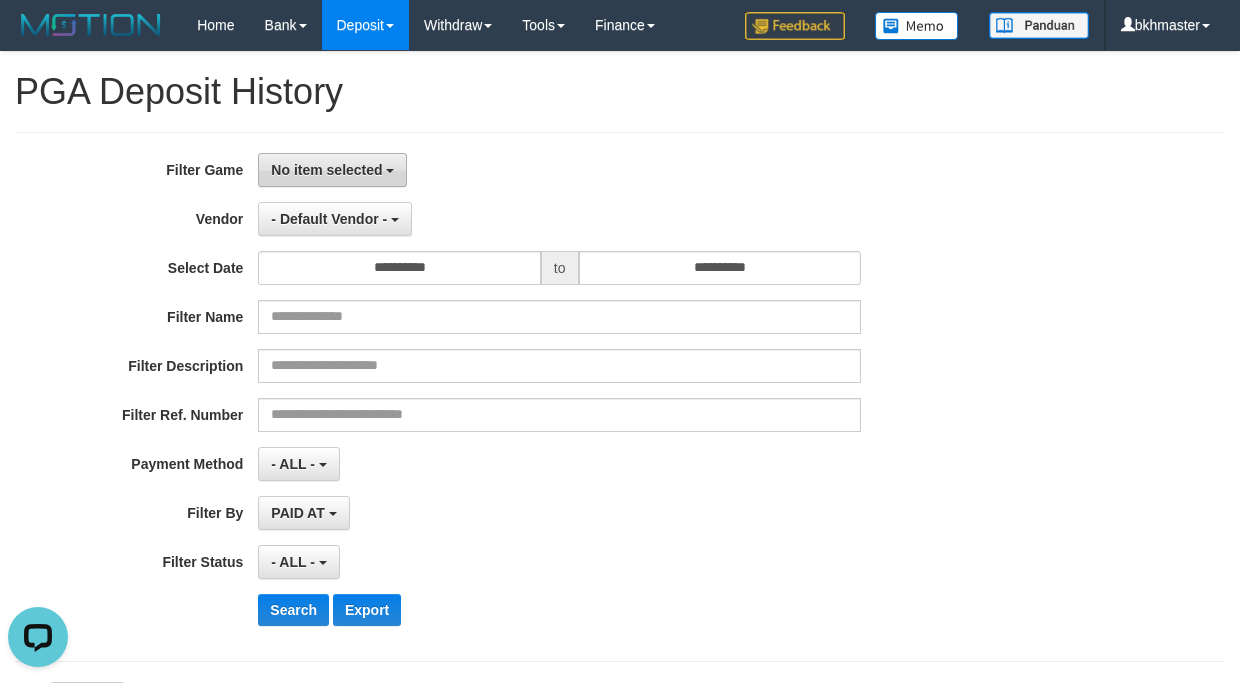 click on "No item selected" at bounding box center [326, 170] 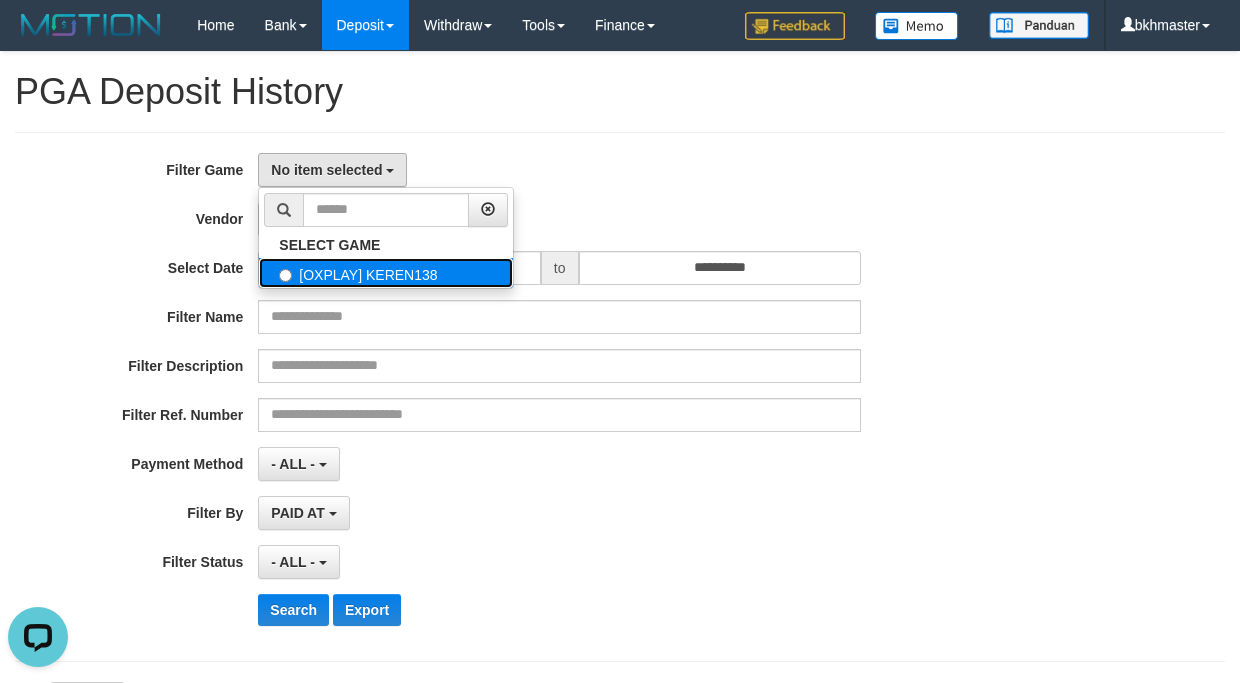 click on "[OXPLAY] KEREN138" at bounding box center (386, 273) 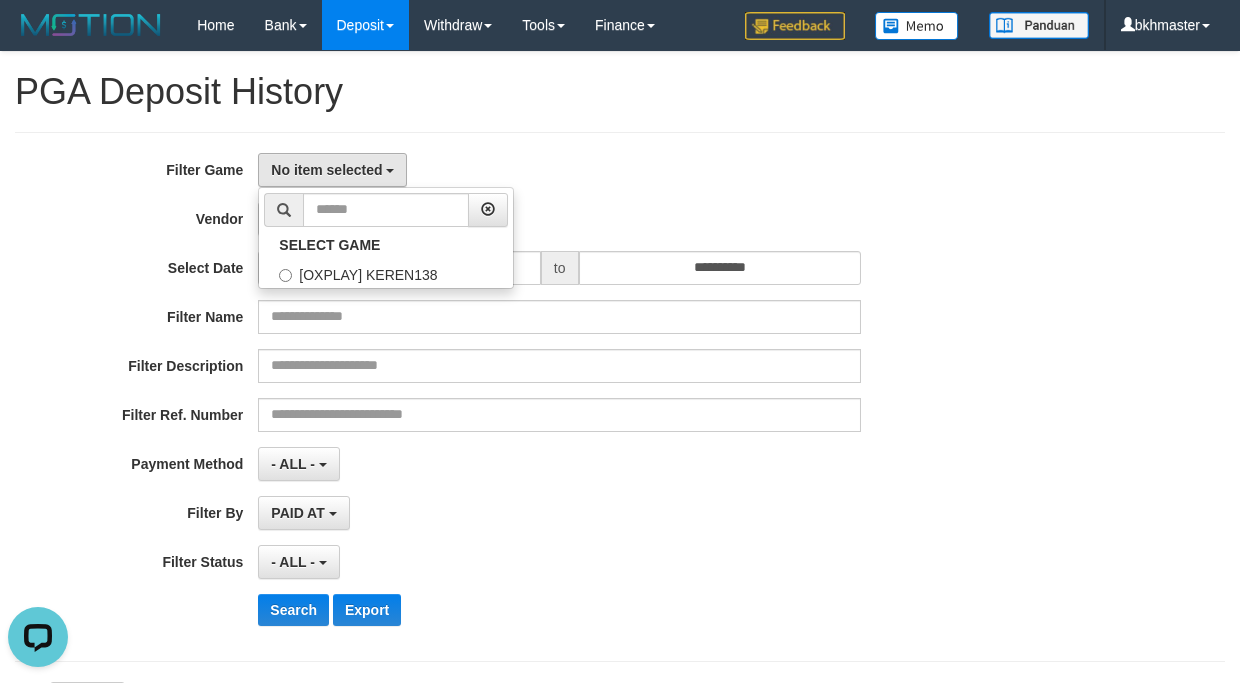 select on "****" 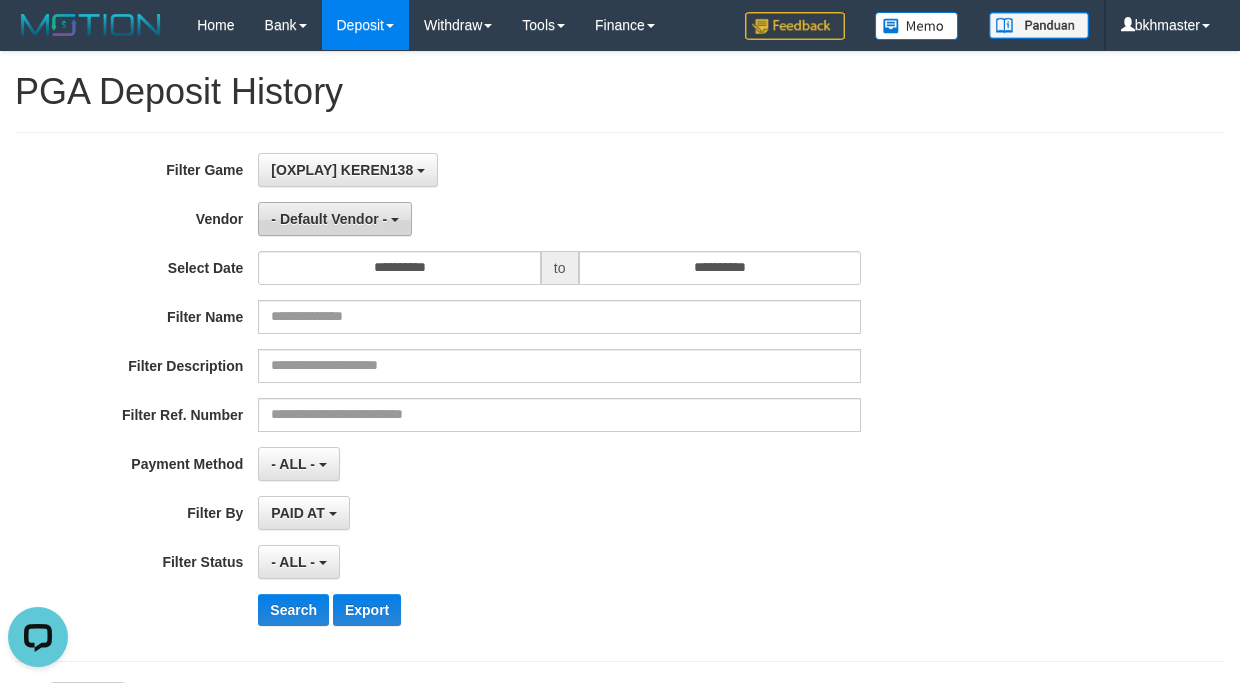 click on "- Default Vendor -" at bounding box center [329, 219] 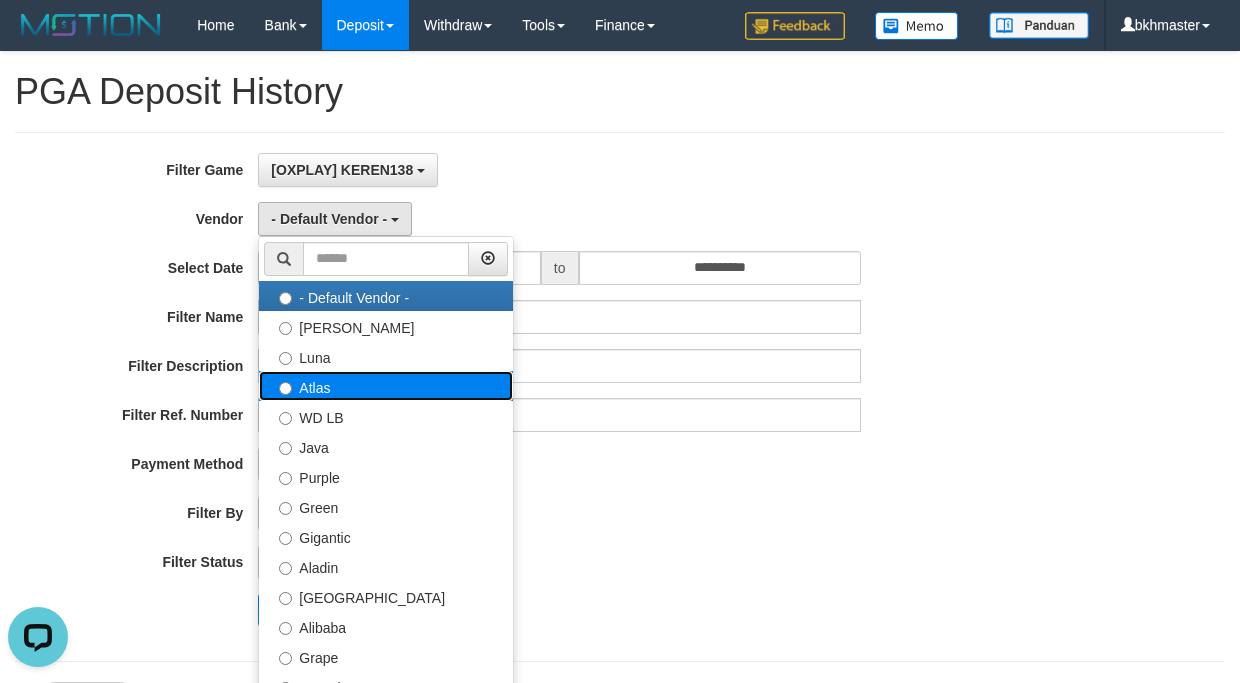 click on "Atlas" at bounding box center (386, 386) 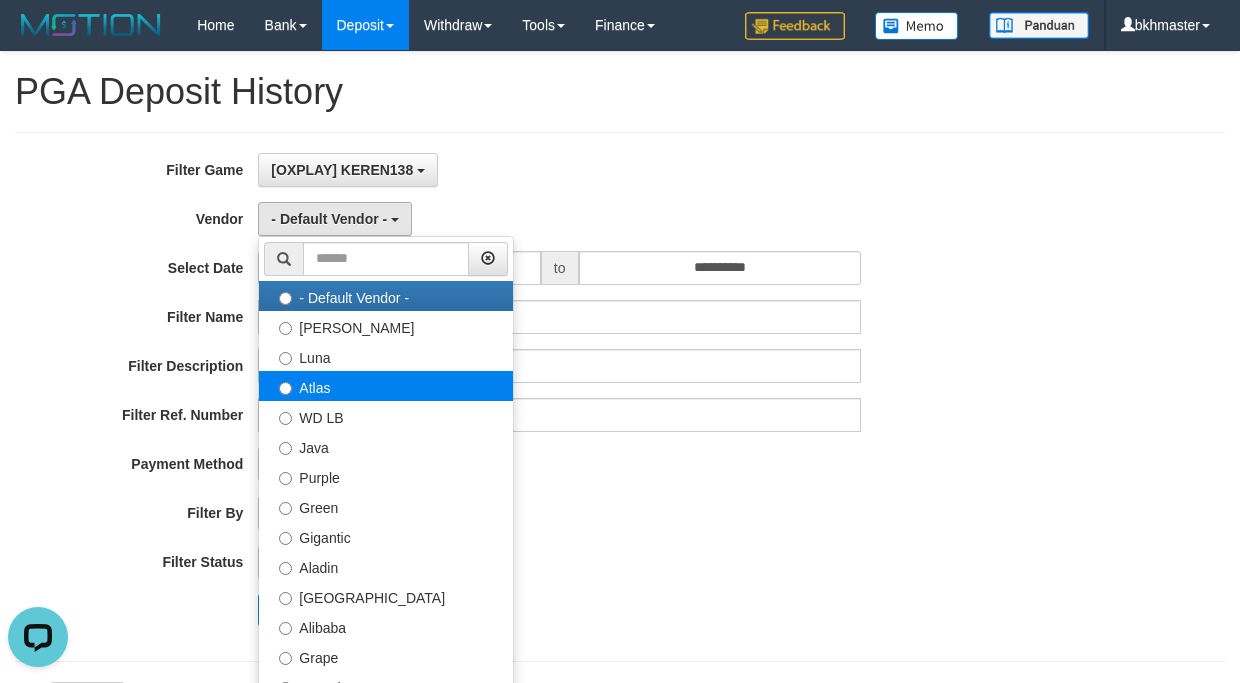 select on "**********" 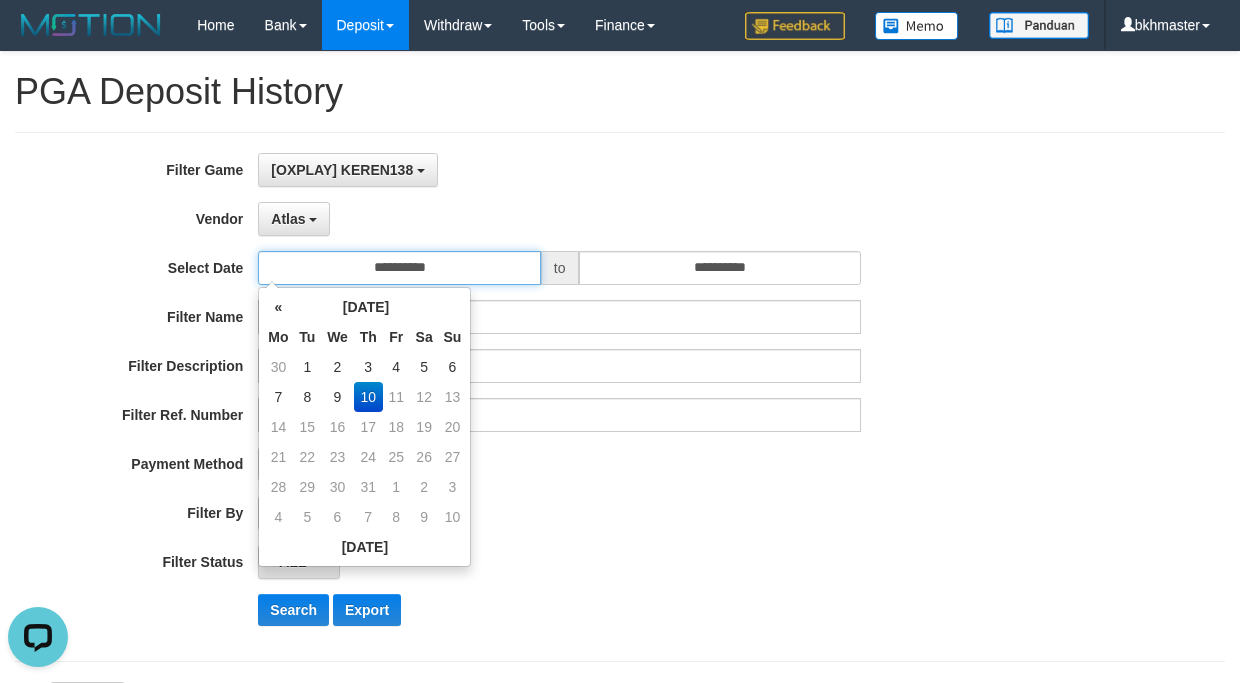 click on "**********" at bounding box center [399, 268] 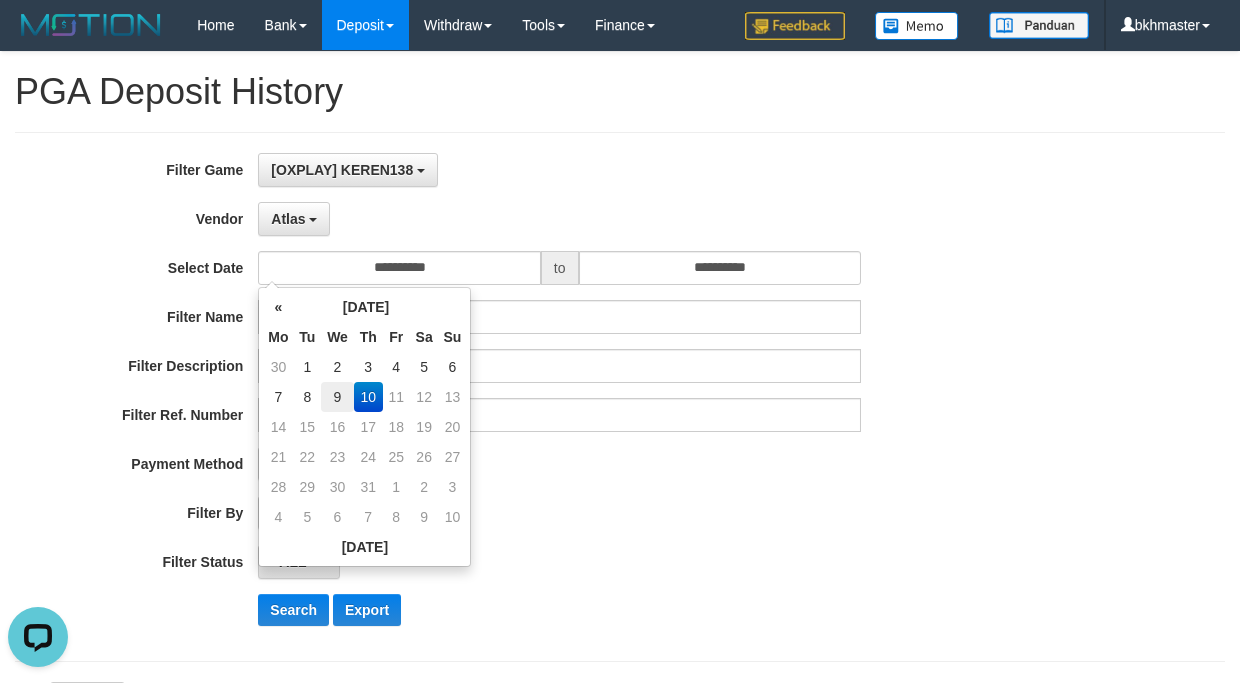 click on "9" at bounding box center [337, 397] 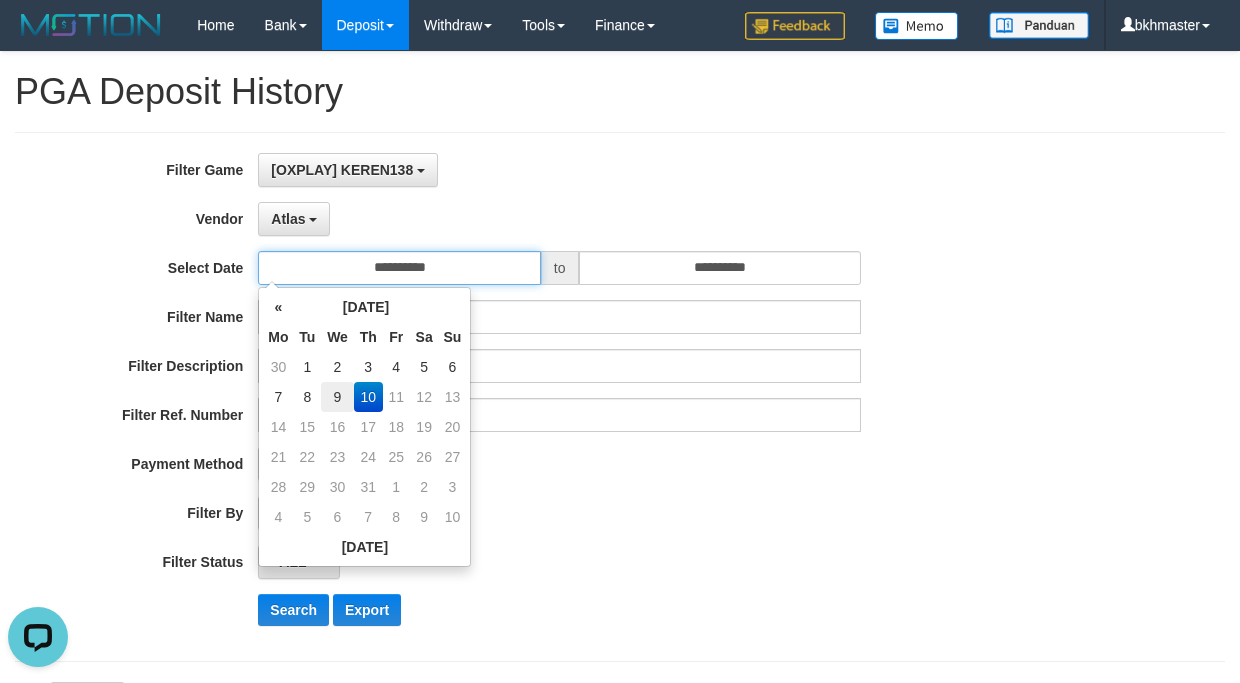 type on "**********" 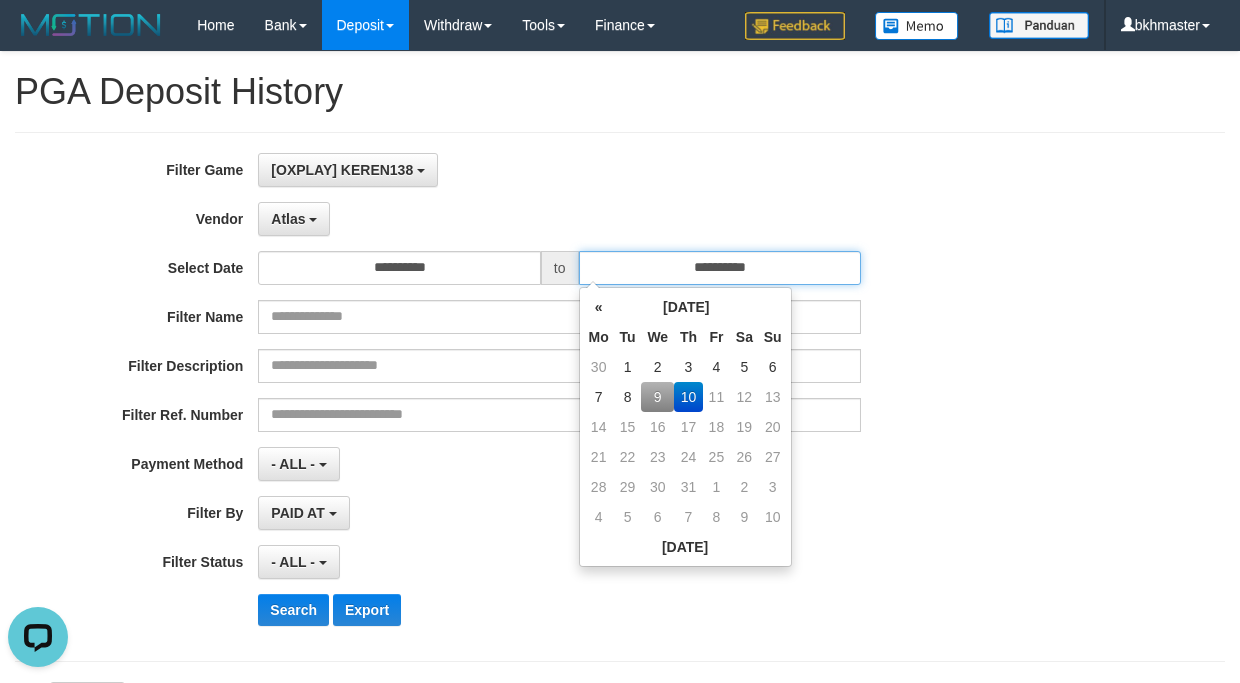 click on "**********" at bounding box center (720, 268) 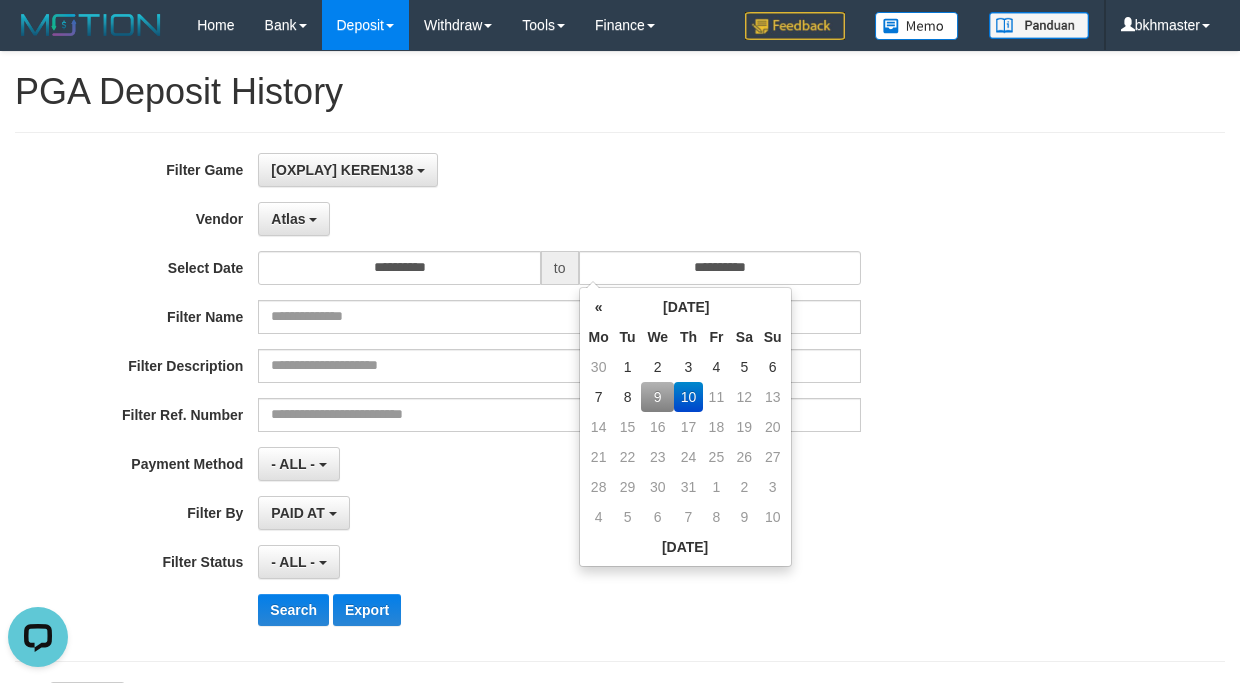 click on "9" at bounding box center [657, 397] 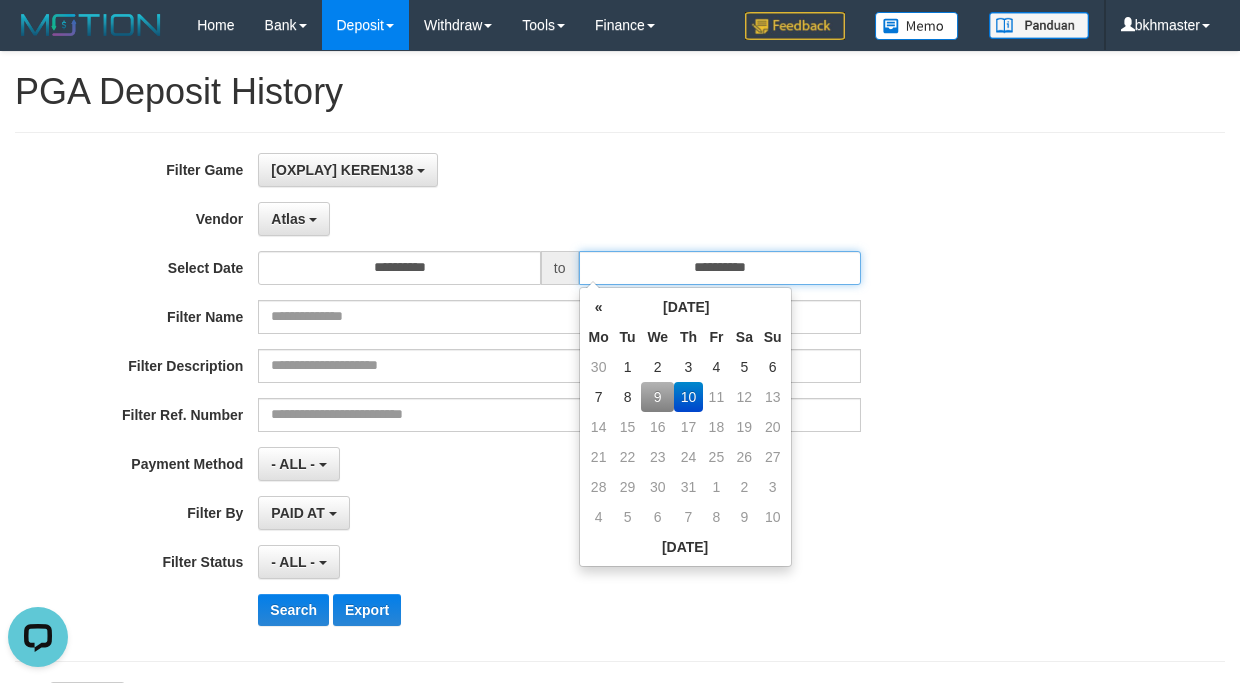 type on "**********" 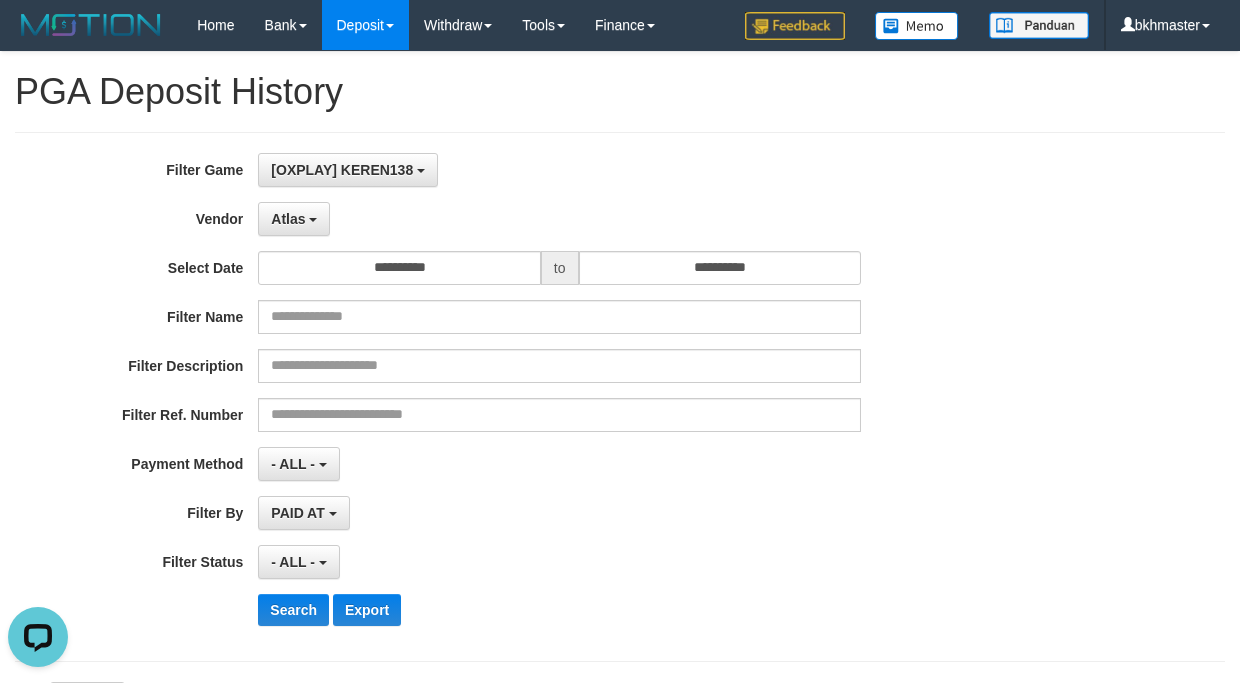 click on "[OXPLAY] KEREN138
SELECT GAME
[OXPLAY] KEREN138" at bounding box center (559, 170) 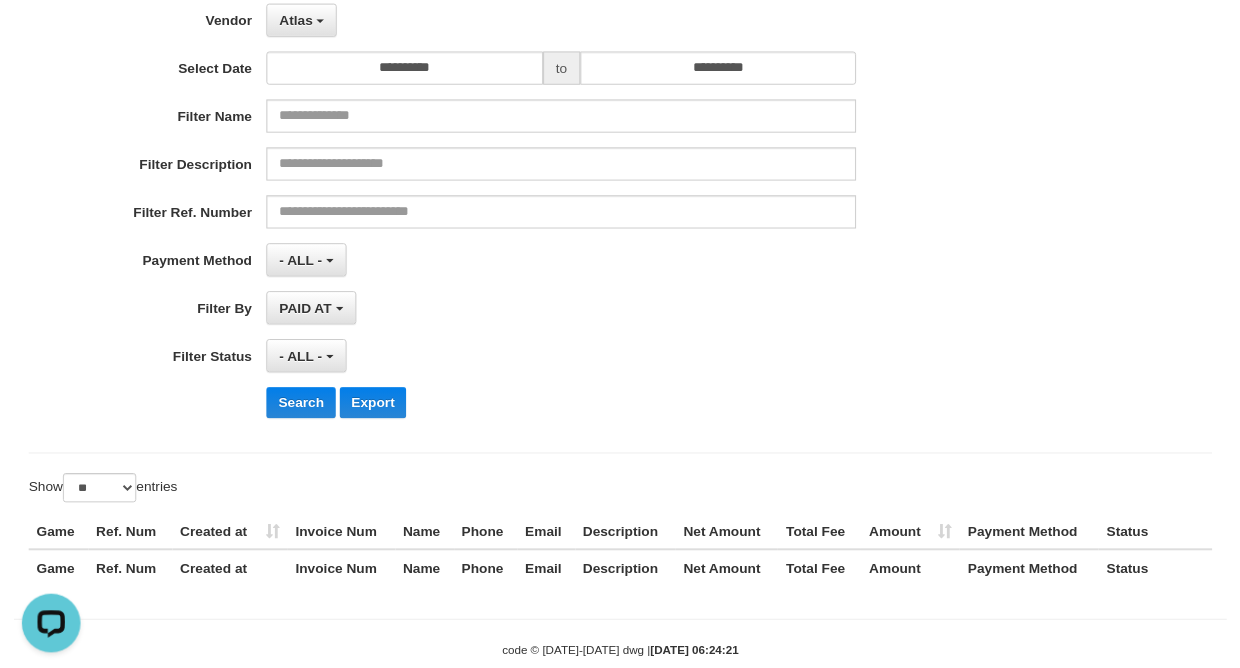 scroll, scrollTop: 200, scrollLeft: 0, axis: vertical 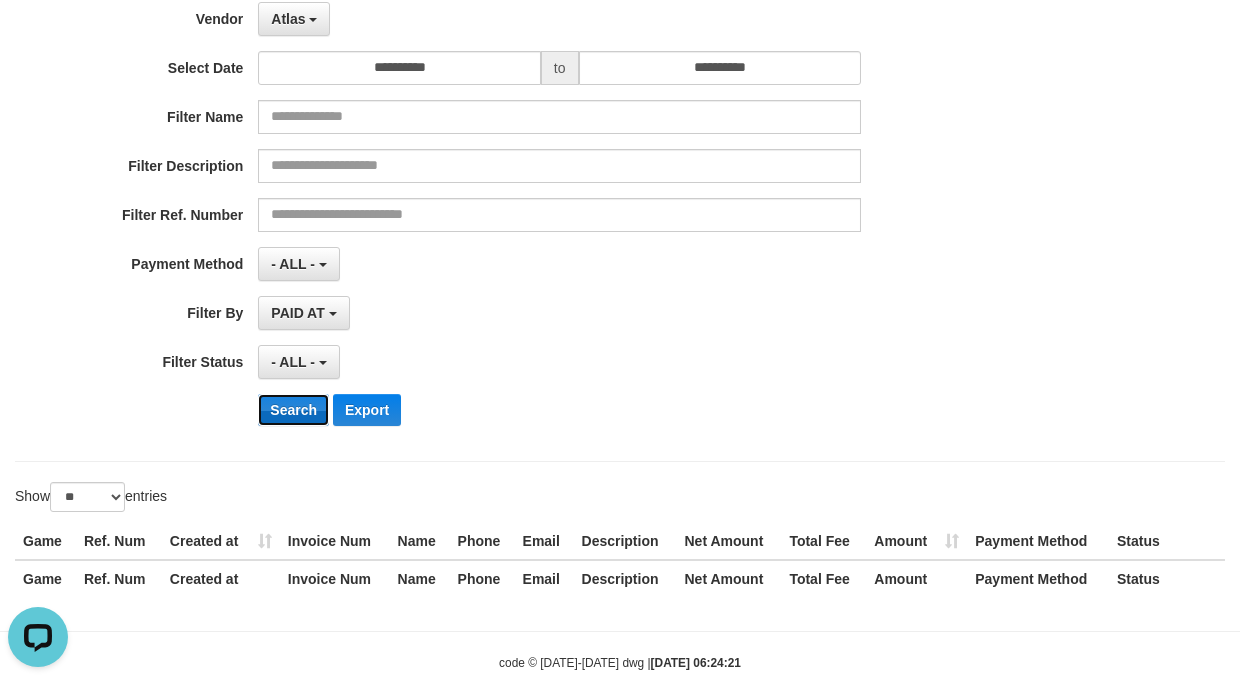 click on "Search" at bounding box center (293, 410) 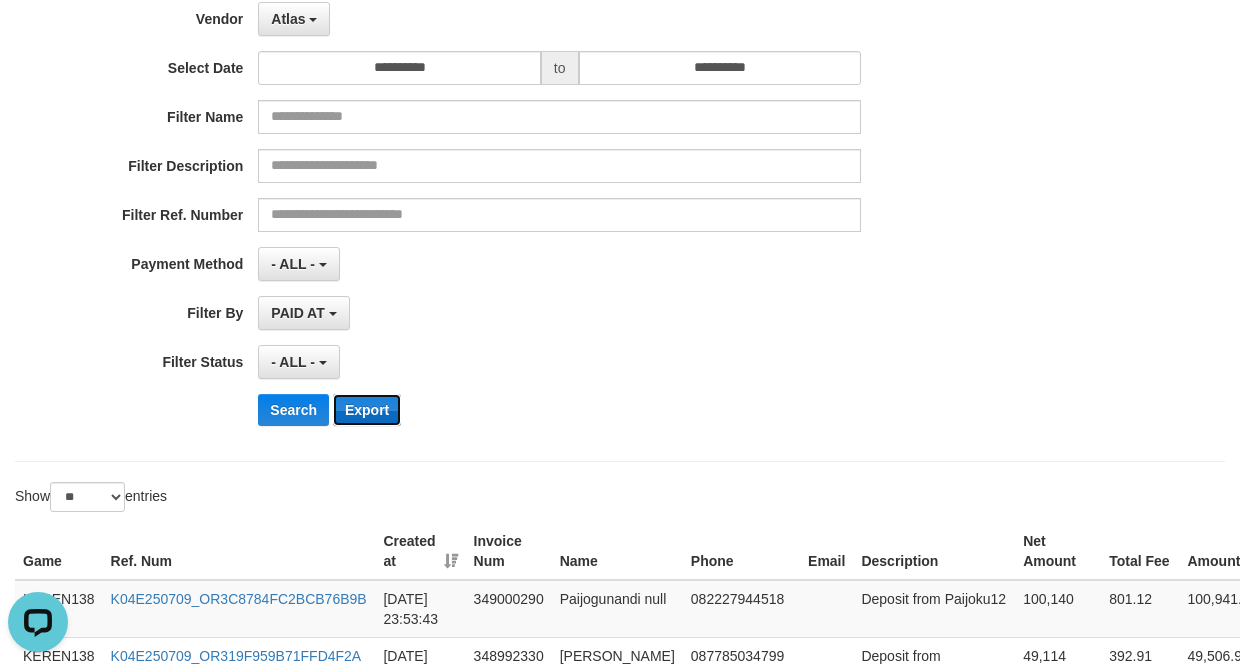 click on "Export" at bounding box center (367, 410) 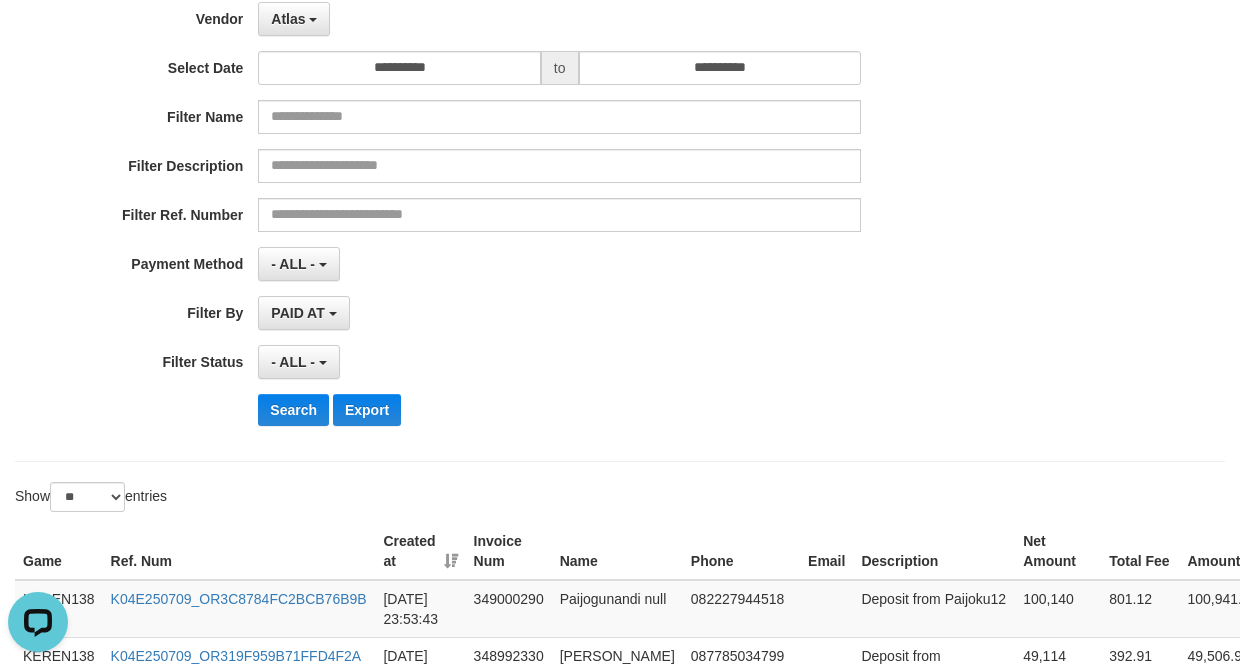 click on "**********" at bounding box center [620, 197] 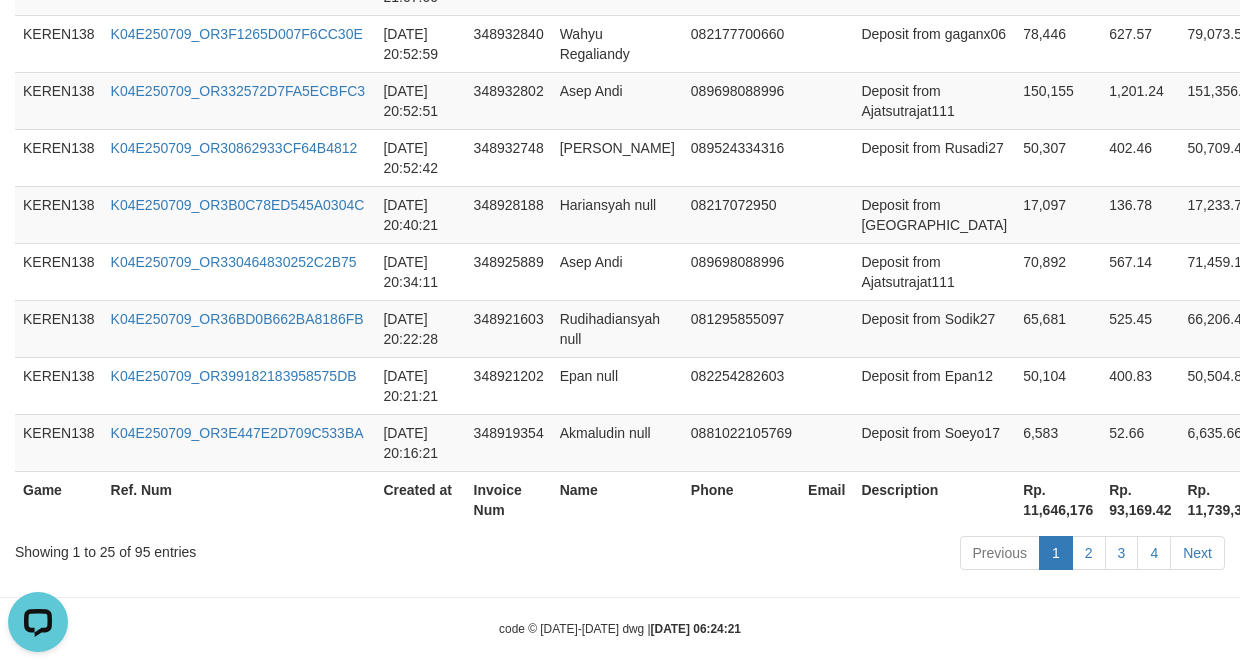 scroll, scrollTop: 1754, scrollLeft: 0, axis: vertical 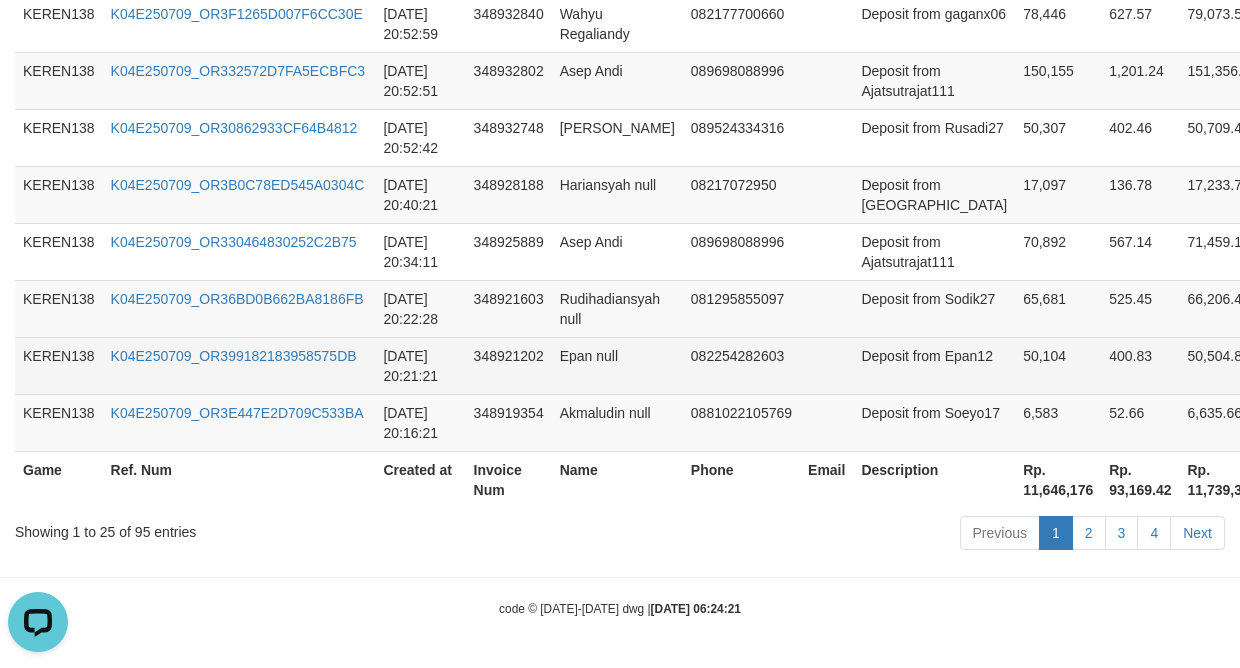 click on "K04E250709_OR399182183958575DB" at bounding box center (239, 365) 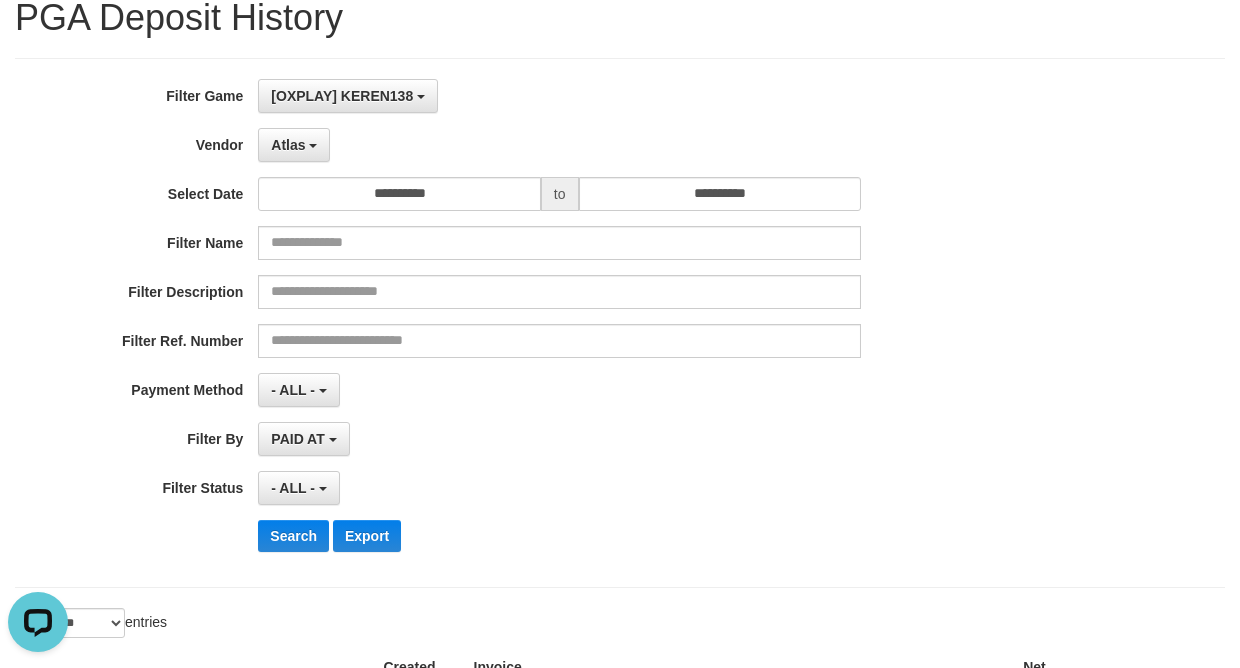 scroll, scrollTop: 0, scrollLeft: 0, axis: both 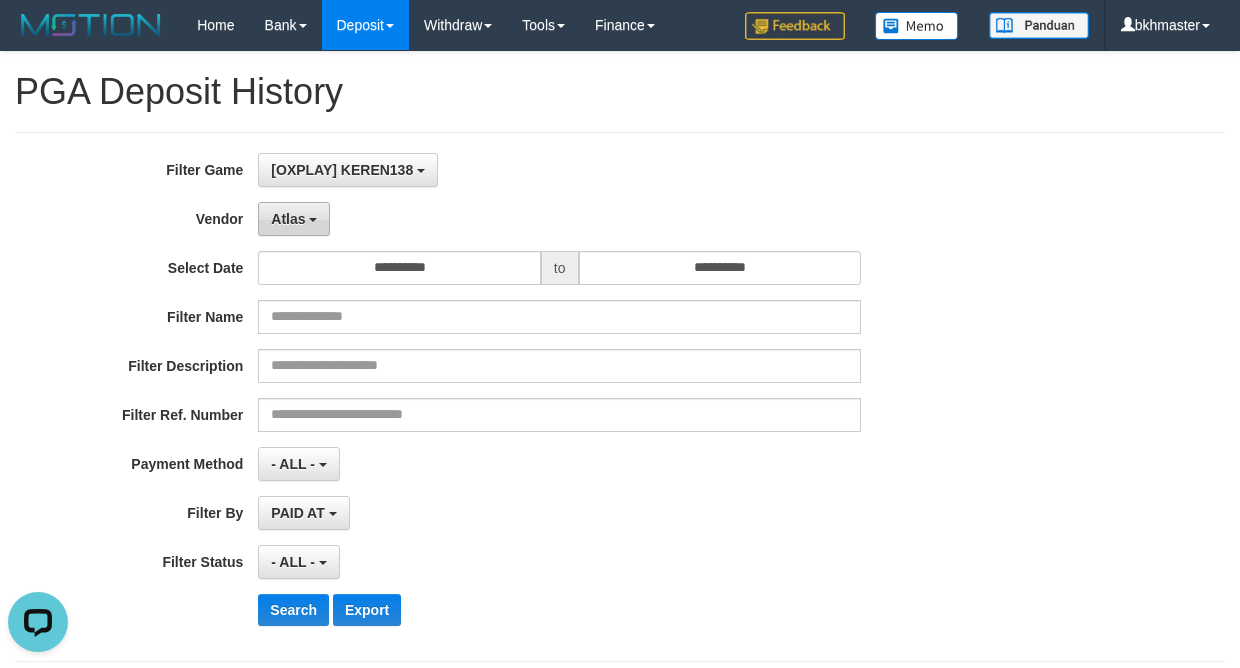 click on "Atlas" at bounding box center (288, 219) 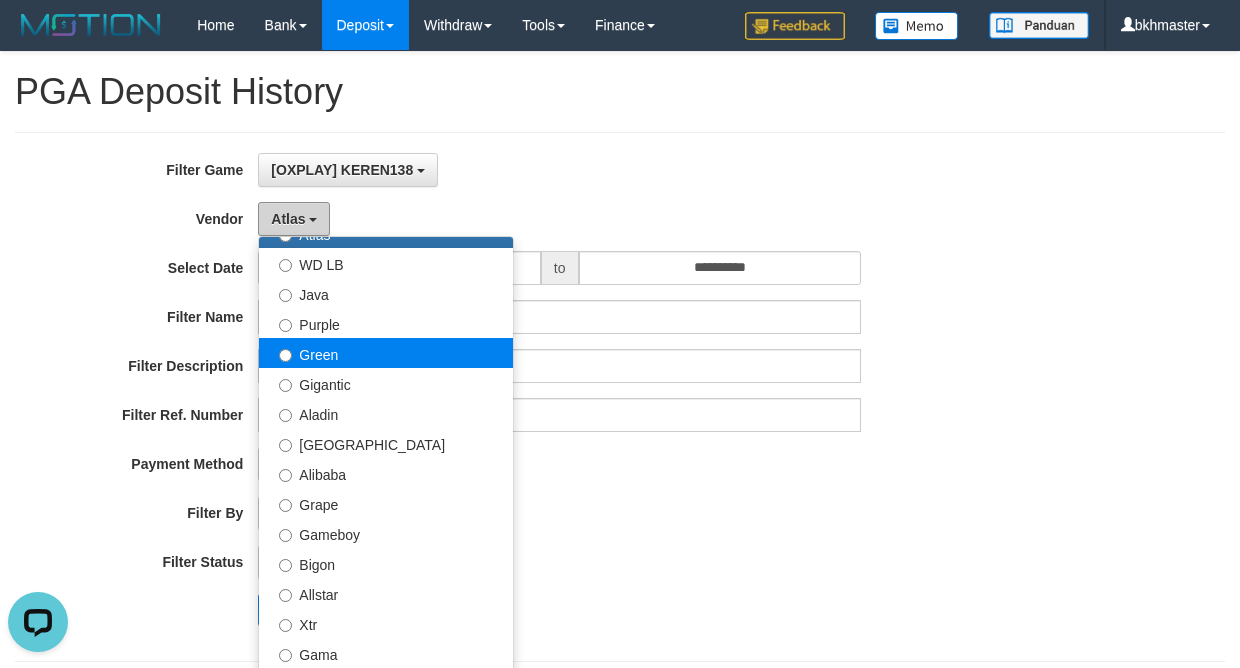 scroll, scrollTop: 200, scrollLeft: 0, axis: vertical 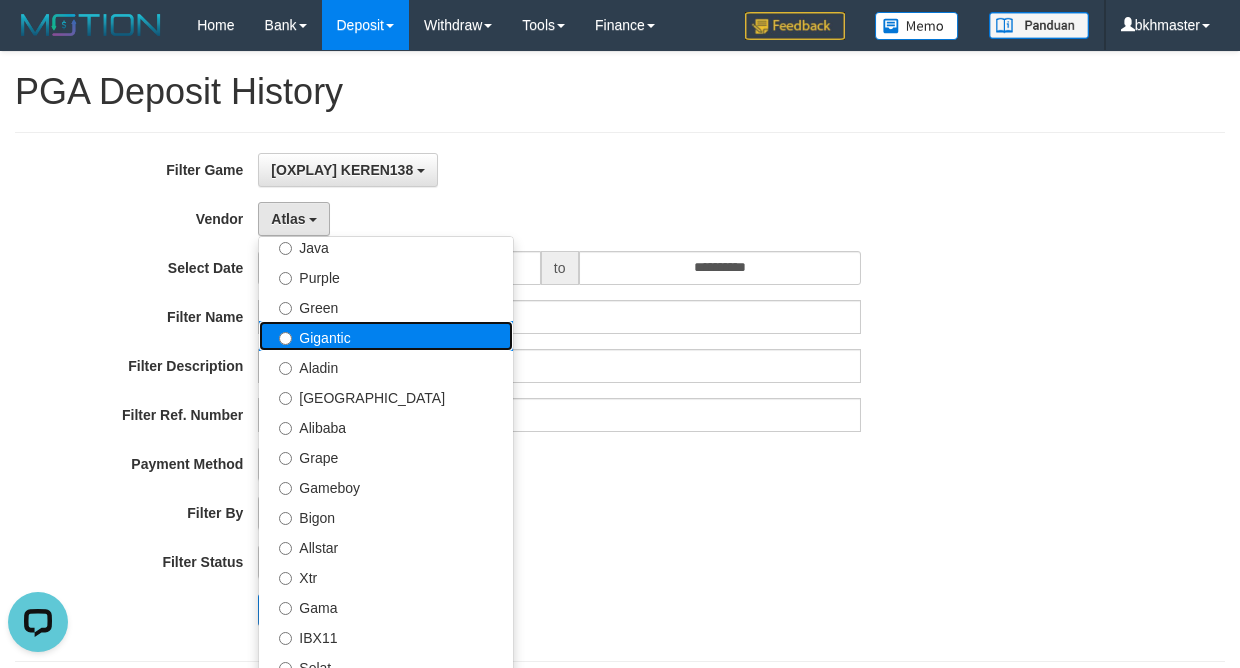 click on "Gigantic" at bounding box center [386, 336] 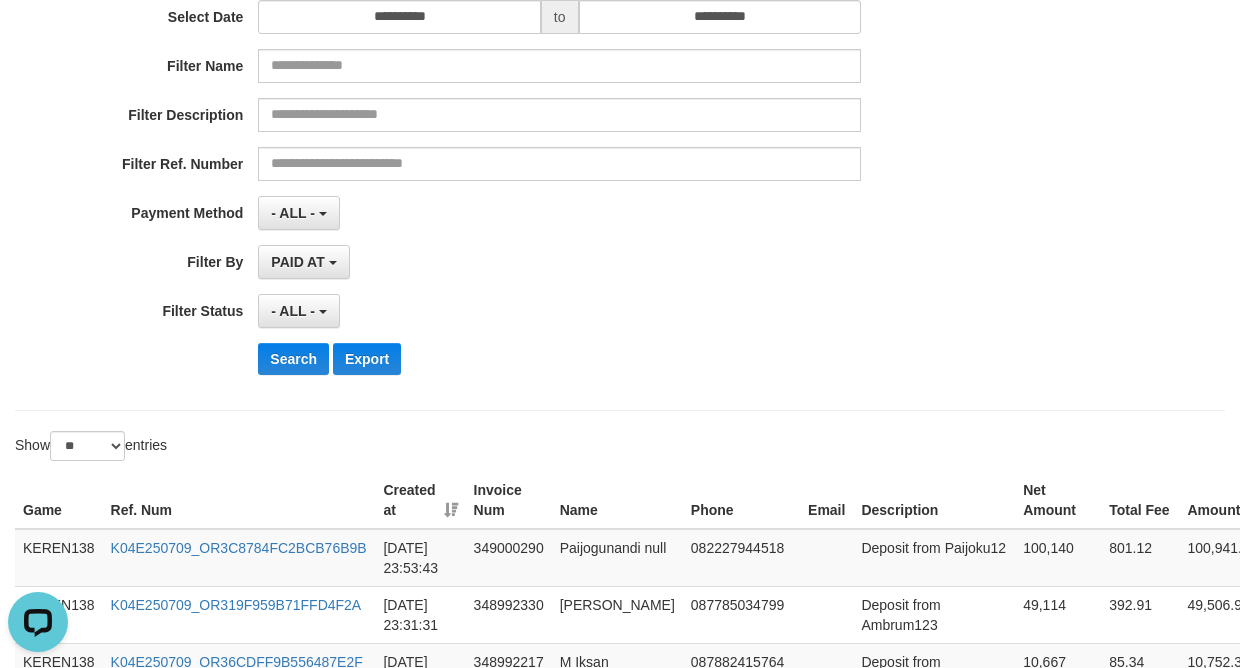 scroll, scrollTop: 300, scrollLeft: 0, axis: vertical 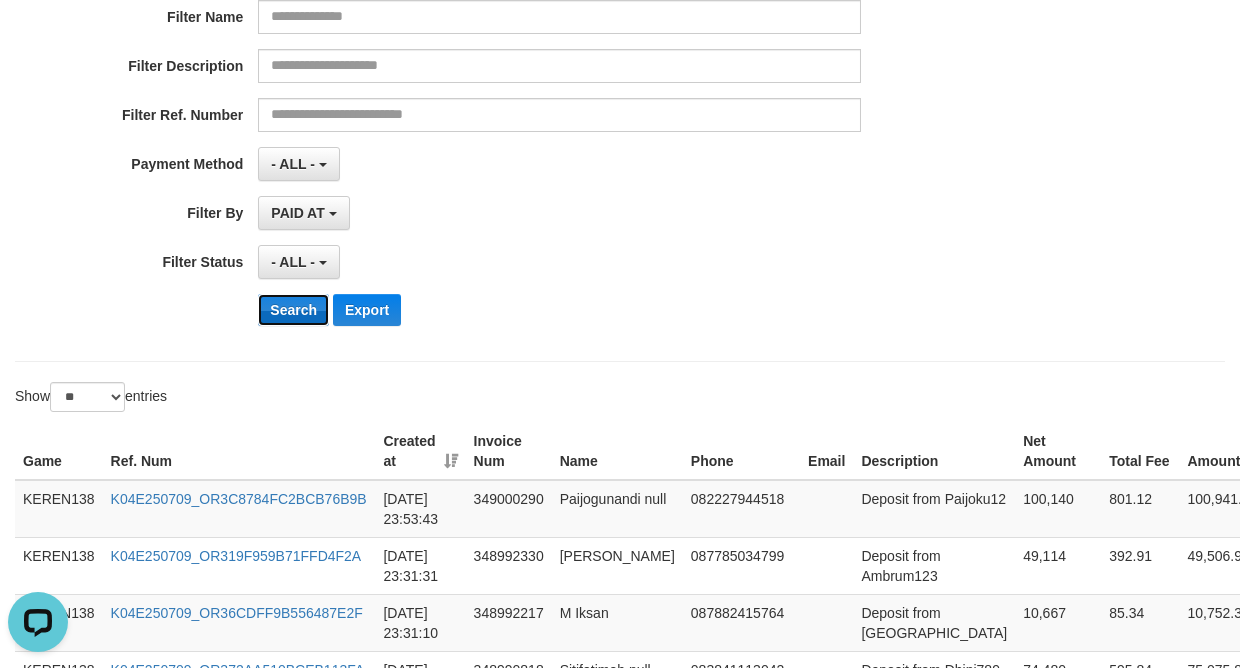 click on "Search" at bounding box center [293, 310] 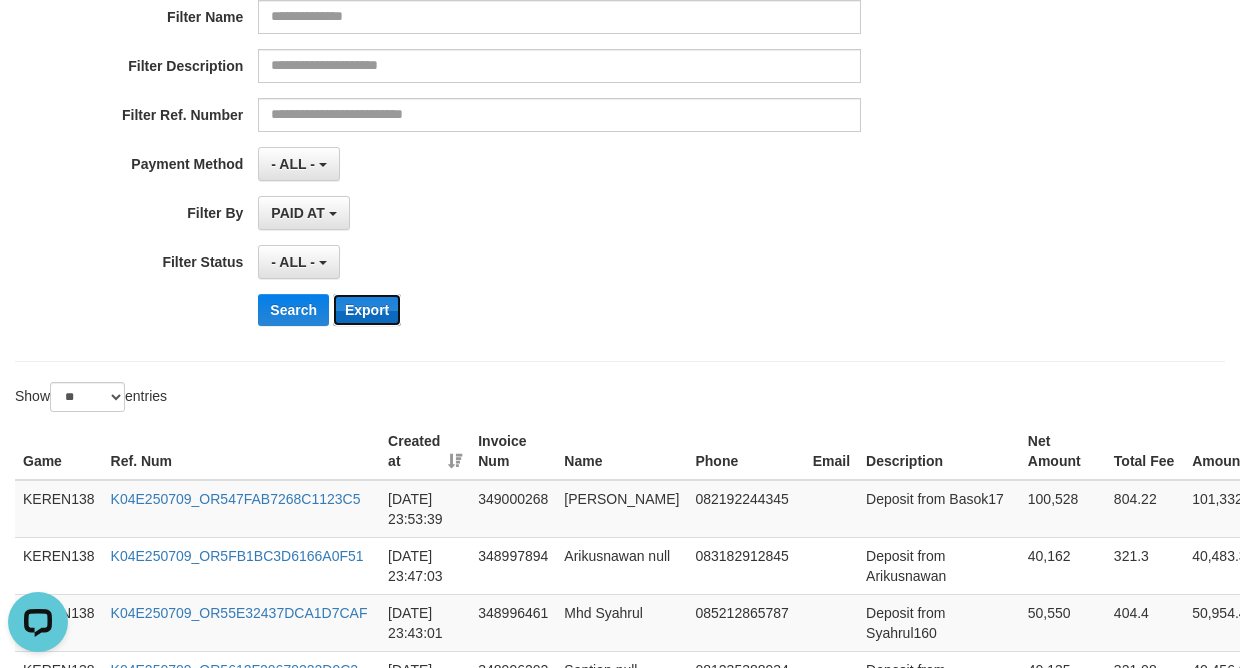 click on "Export" at bounding box center (367, 310) 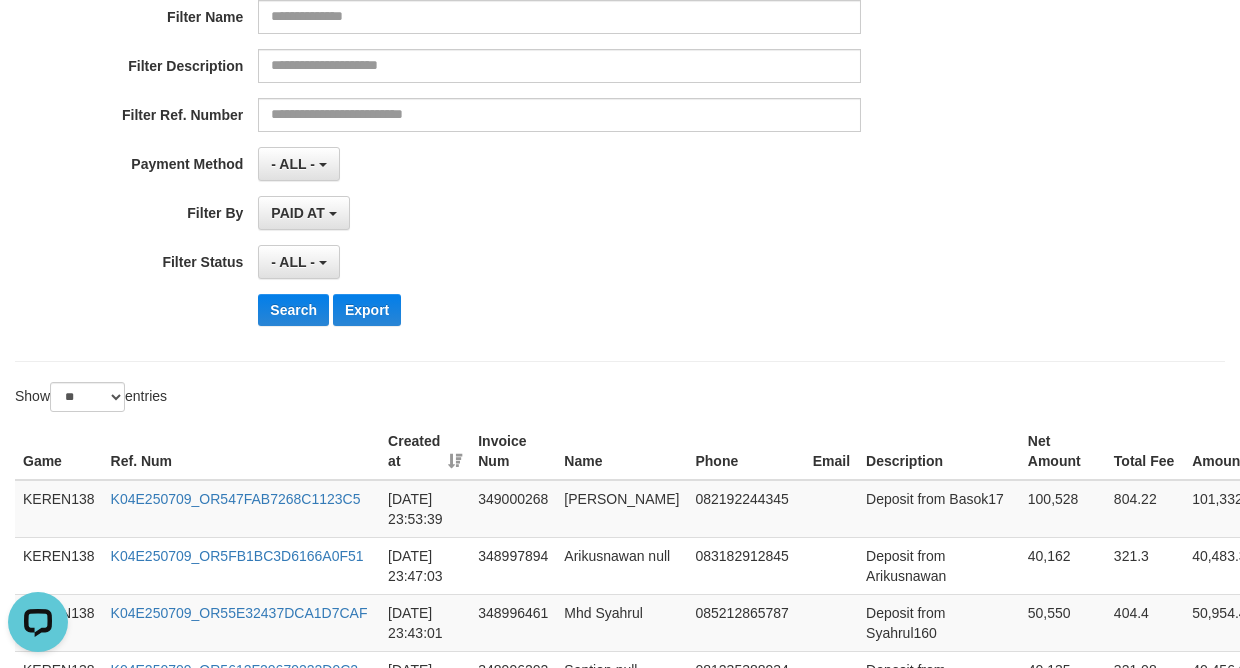 click on "Show  ** ** ** ***  entries" at bounding box center (620, 399) 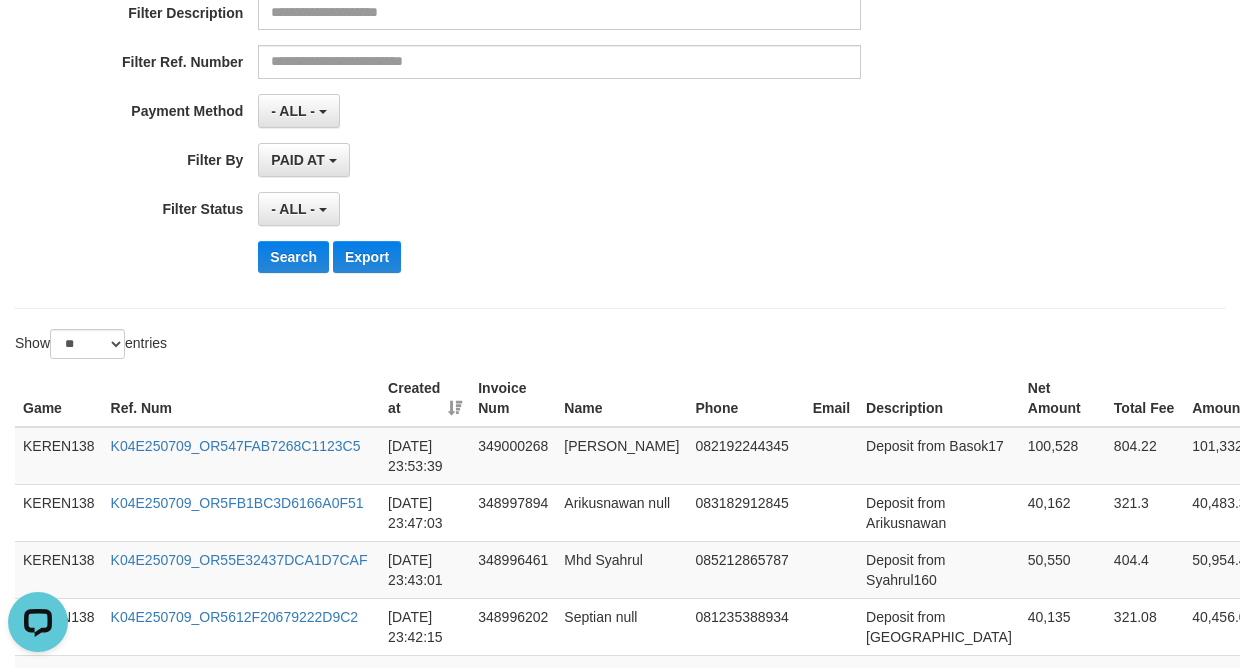 scroll, scrollTop: 0, scrollLeft: 0, axis: both 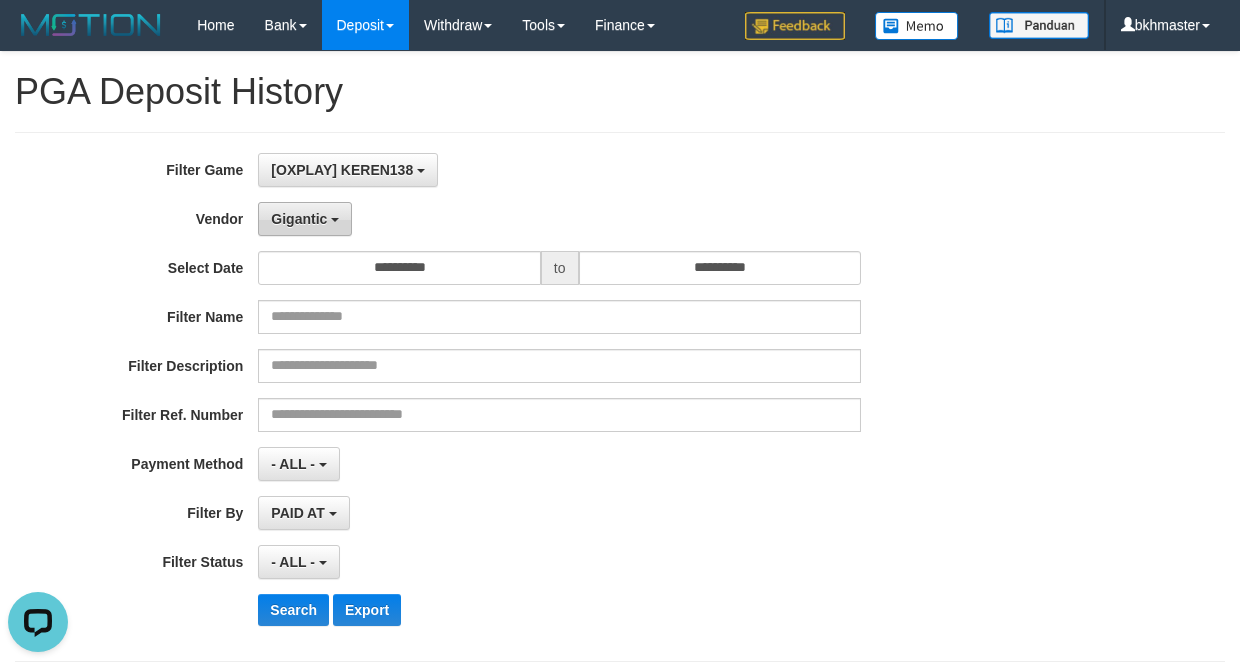 click on "Gigantic" at bounding box center (299, 219) 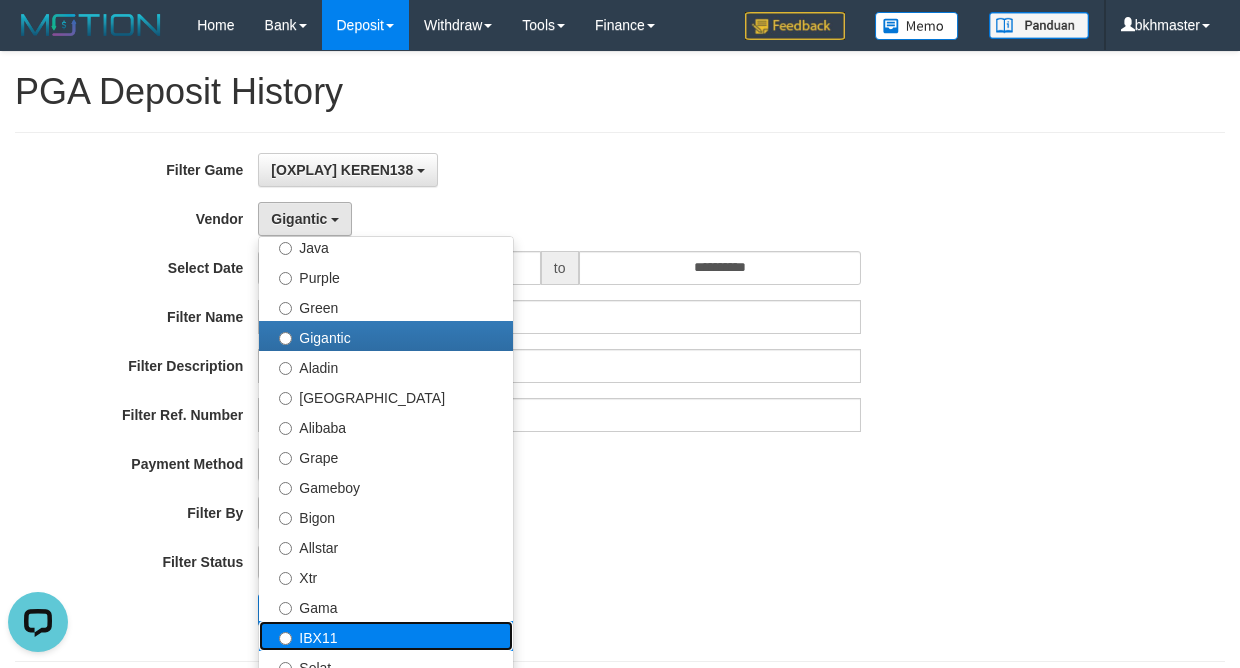 click on "IBX11" at bounding box center [386, 636] 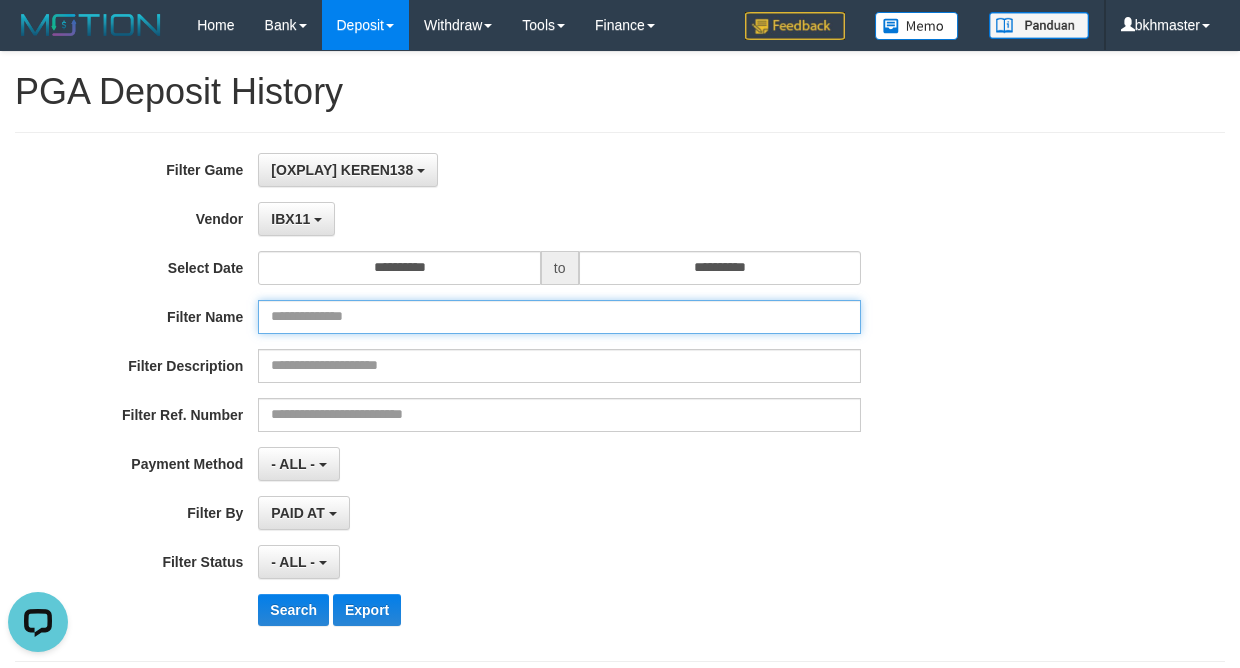 click at bounding box center (559, 317) 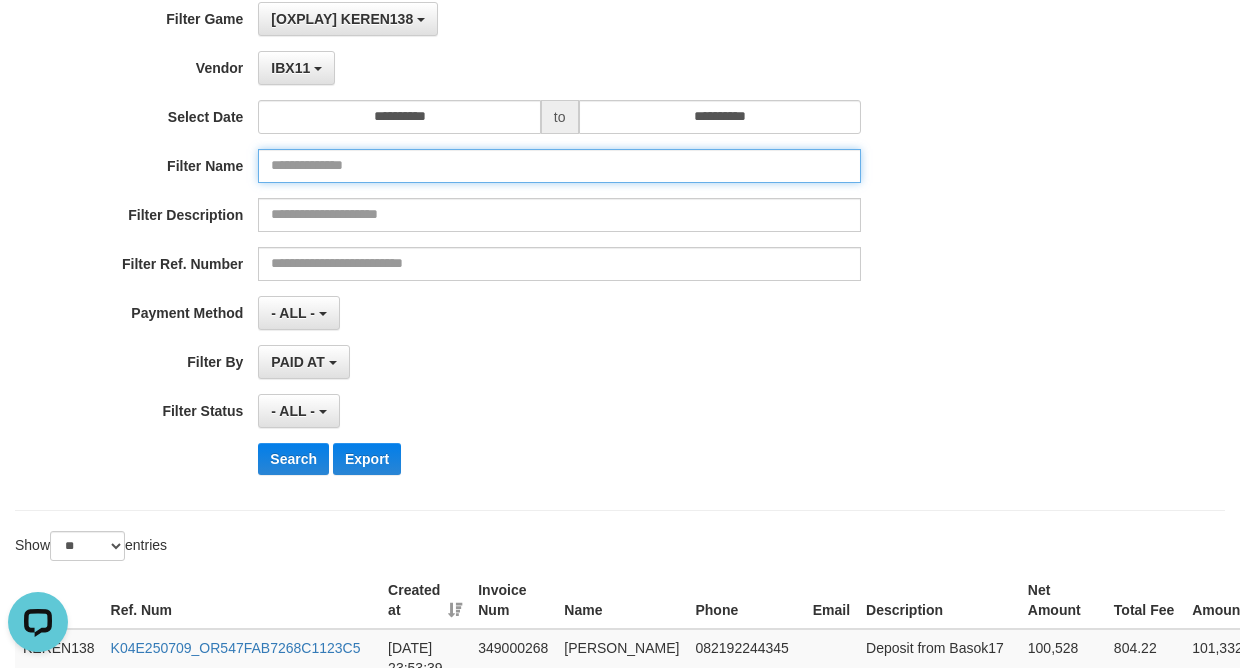 scroll, scrollTop: 200, scrollLeft: 0, axis: vertical 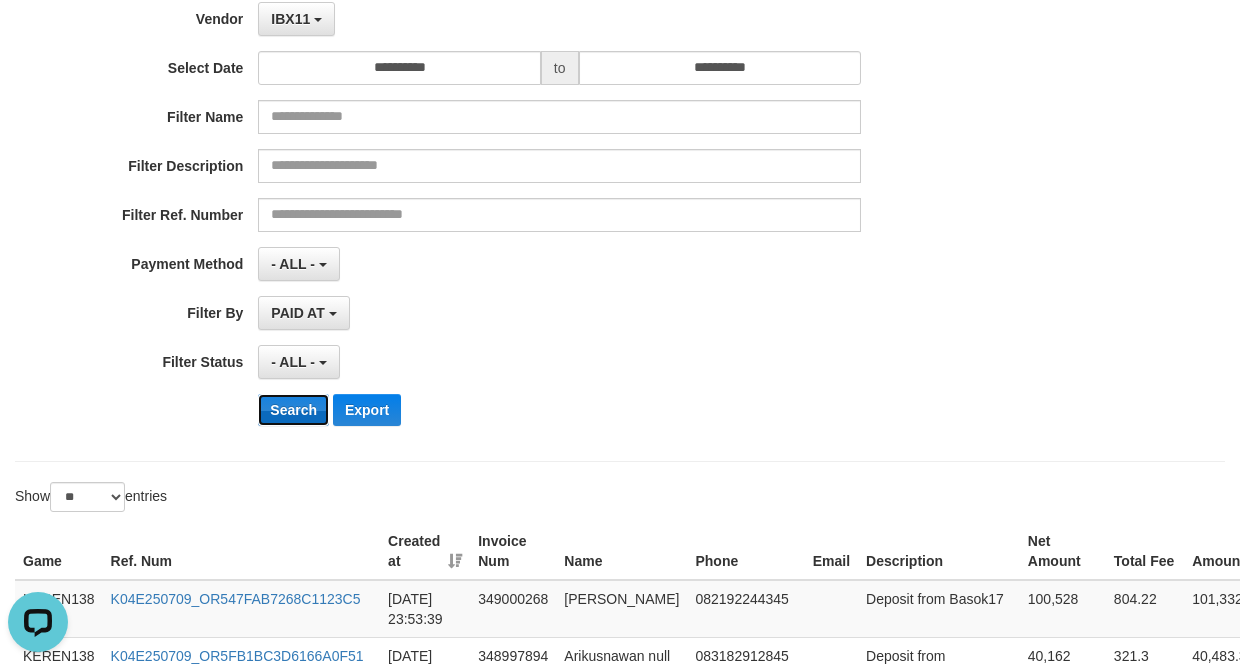 click on "Search" at bounding box center [293, 410] 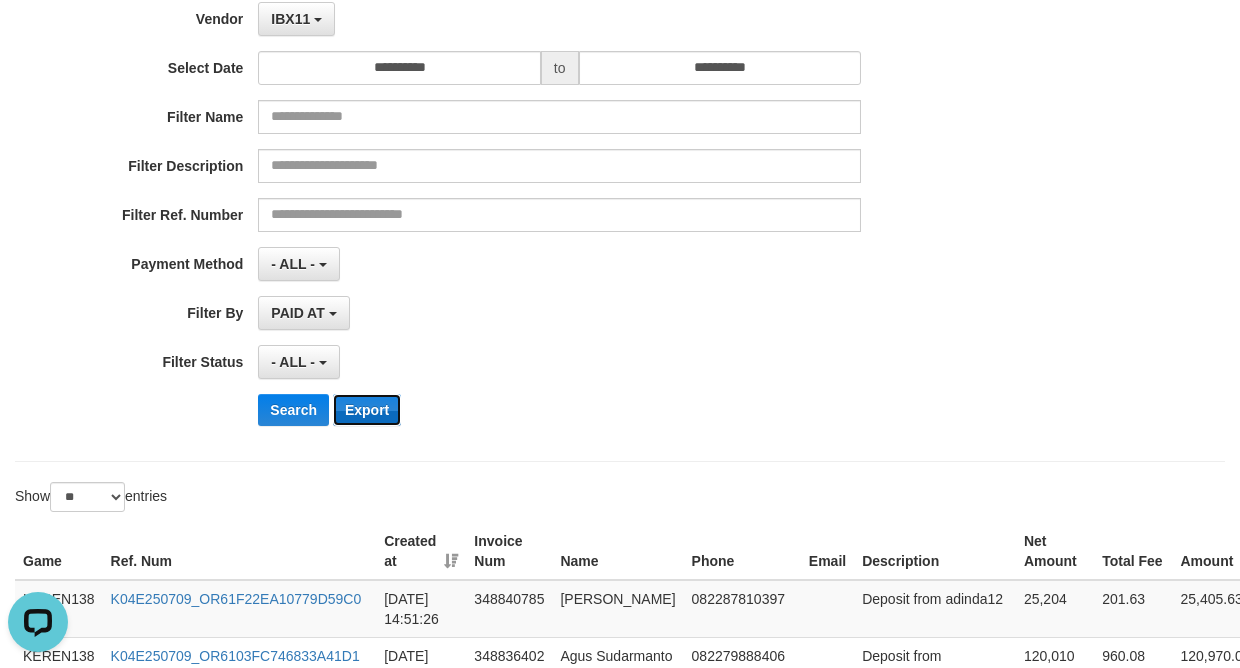 click on "Export" at bounding box center (367, 410) 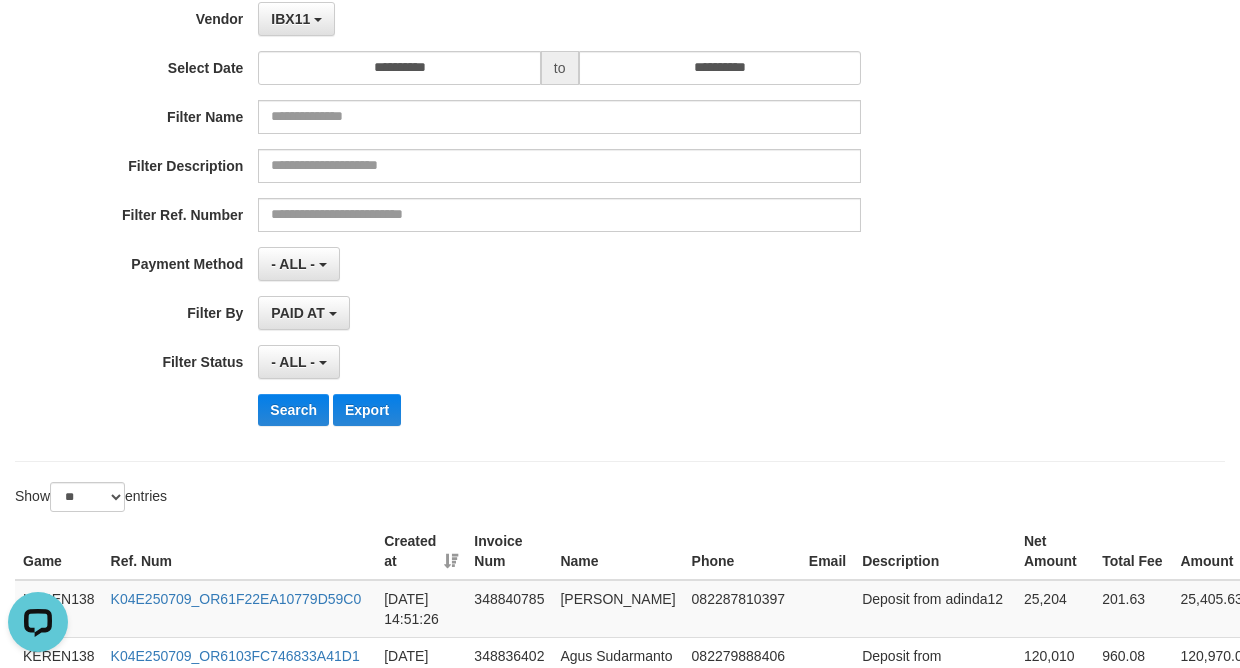 click on "**********" at bounding box center [620, 197] 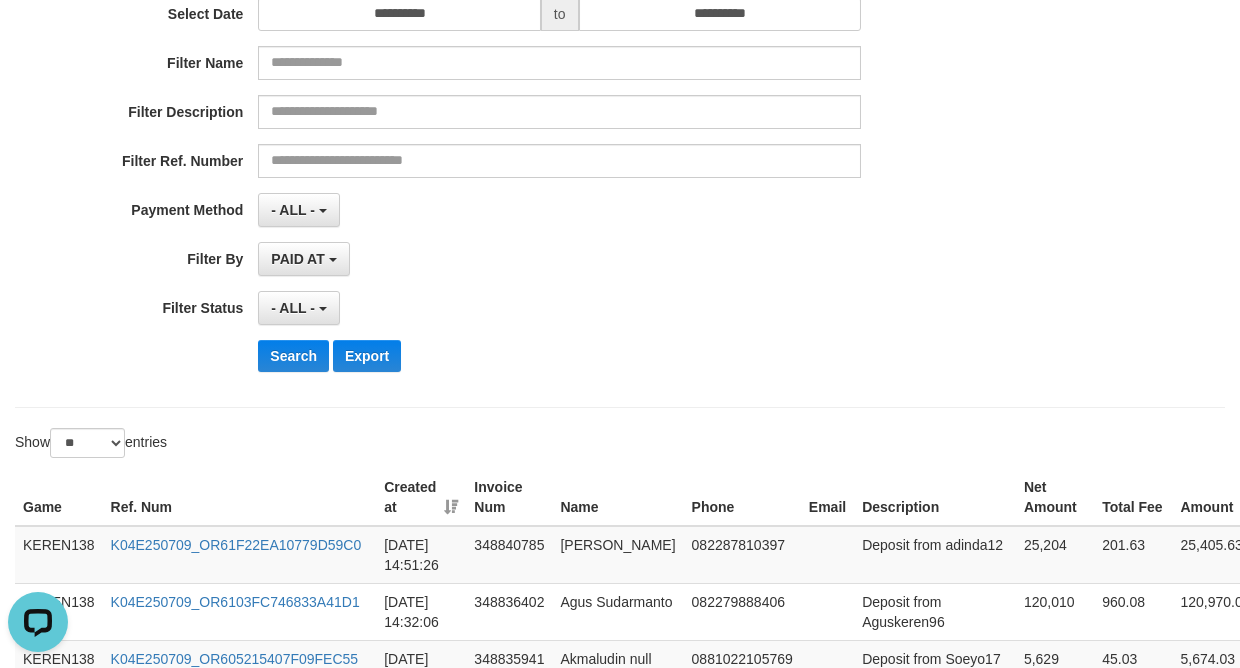 scroll, scrollTop: 0, scrollLeft: 0, axis: both 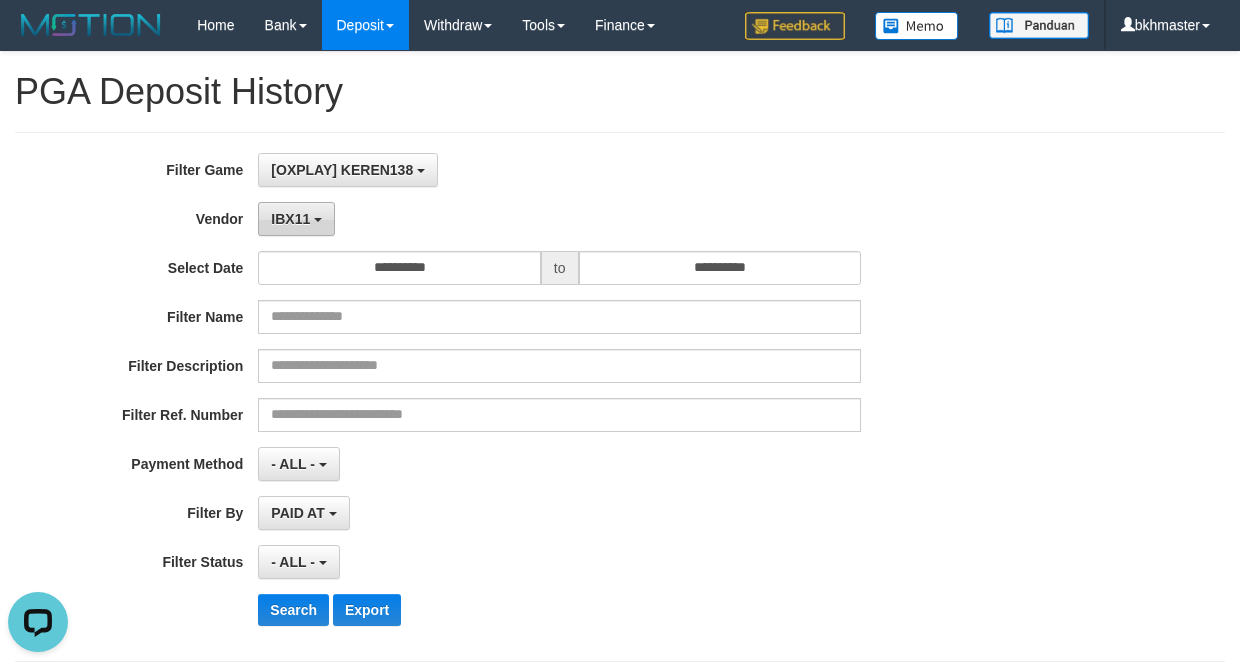 click on "IBX11" at bounding box center [290, 219] 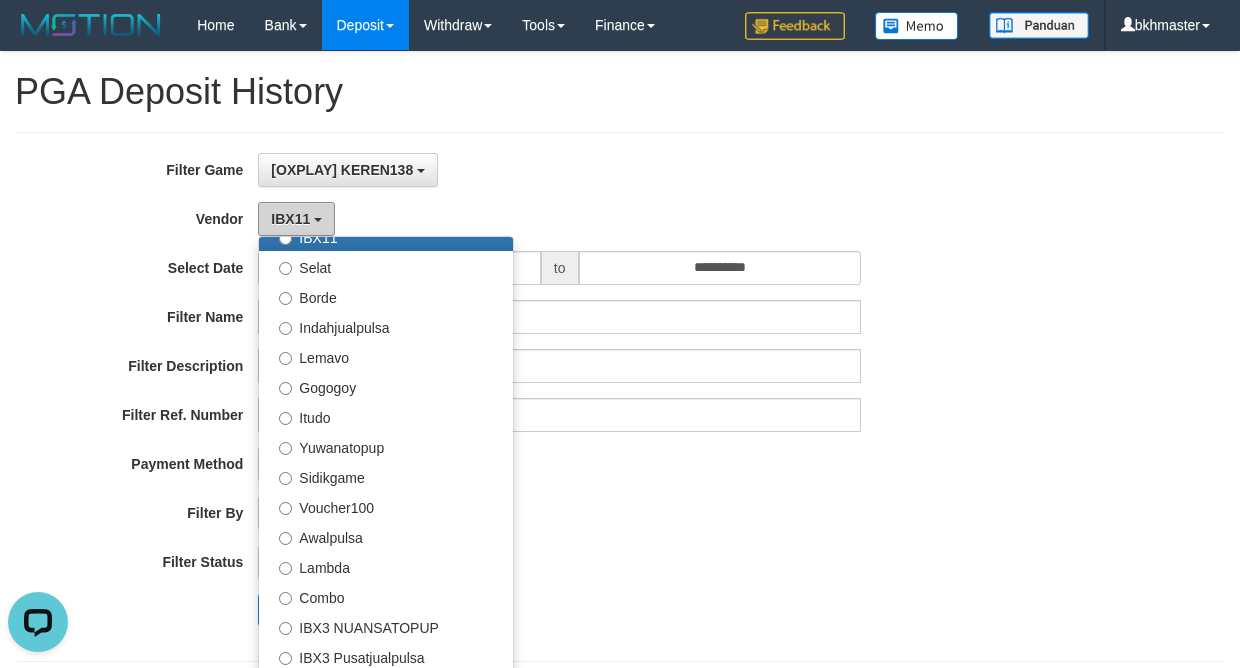 scroll, scrollTop: 686, scrollLeft: 0, axis: vertical 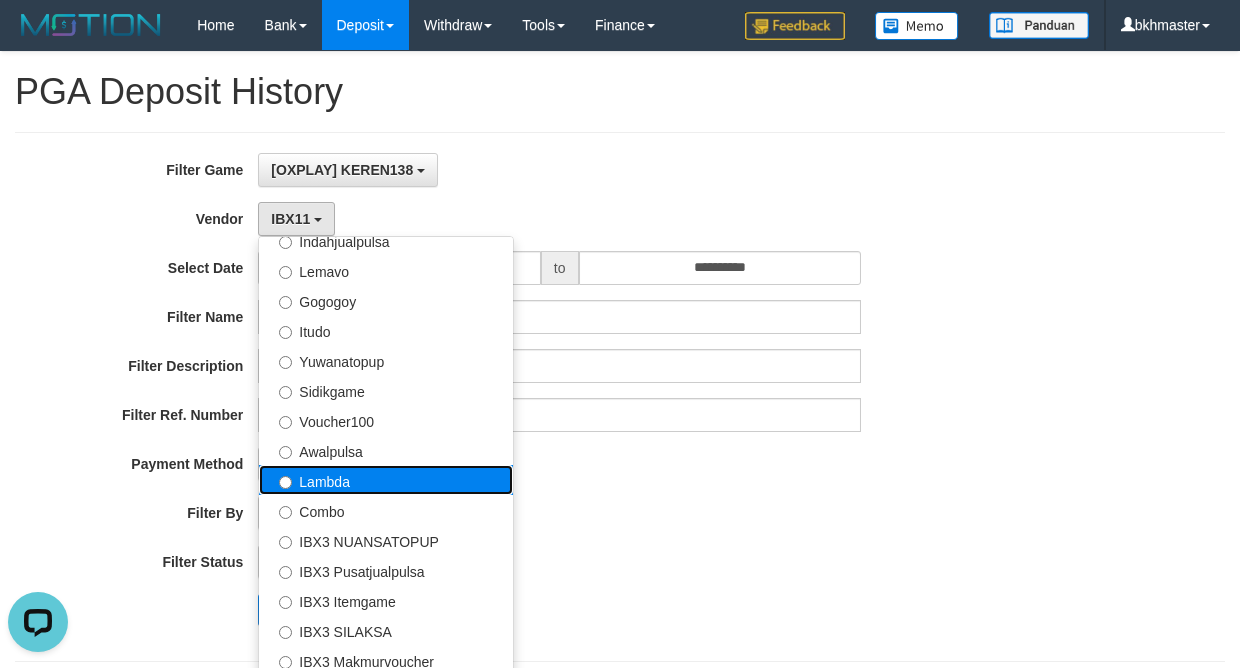 click on "Lambda" at bounding box center [386, 480] 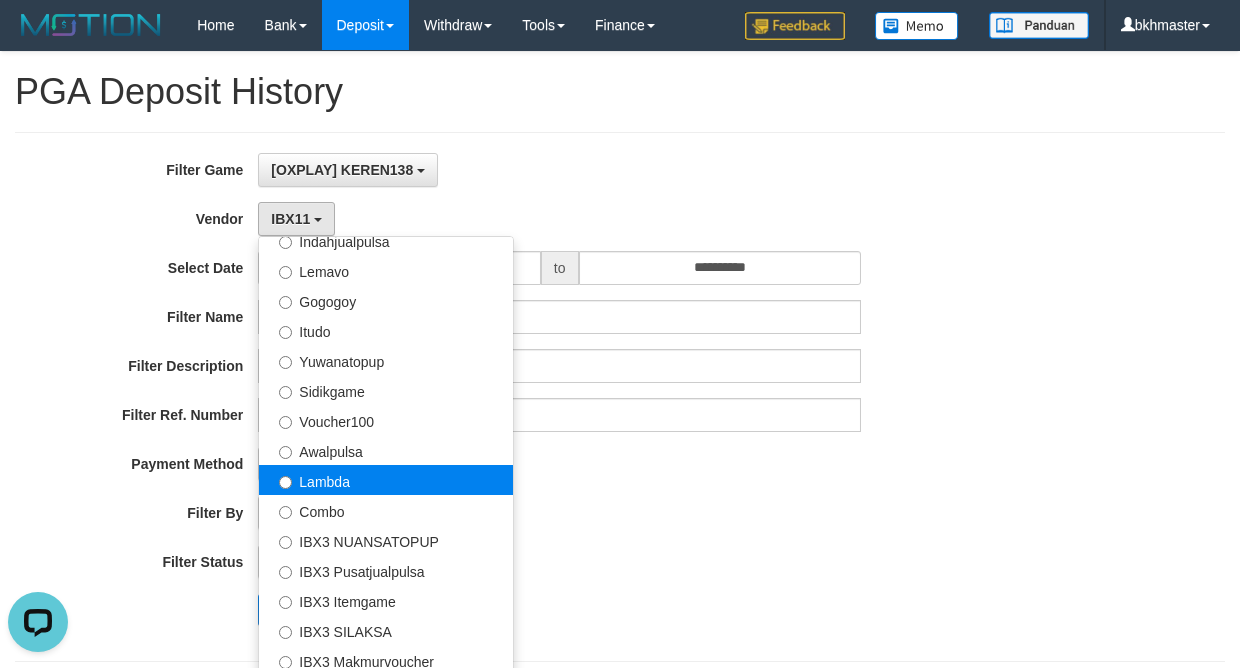 select on "**********" 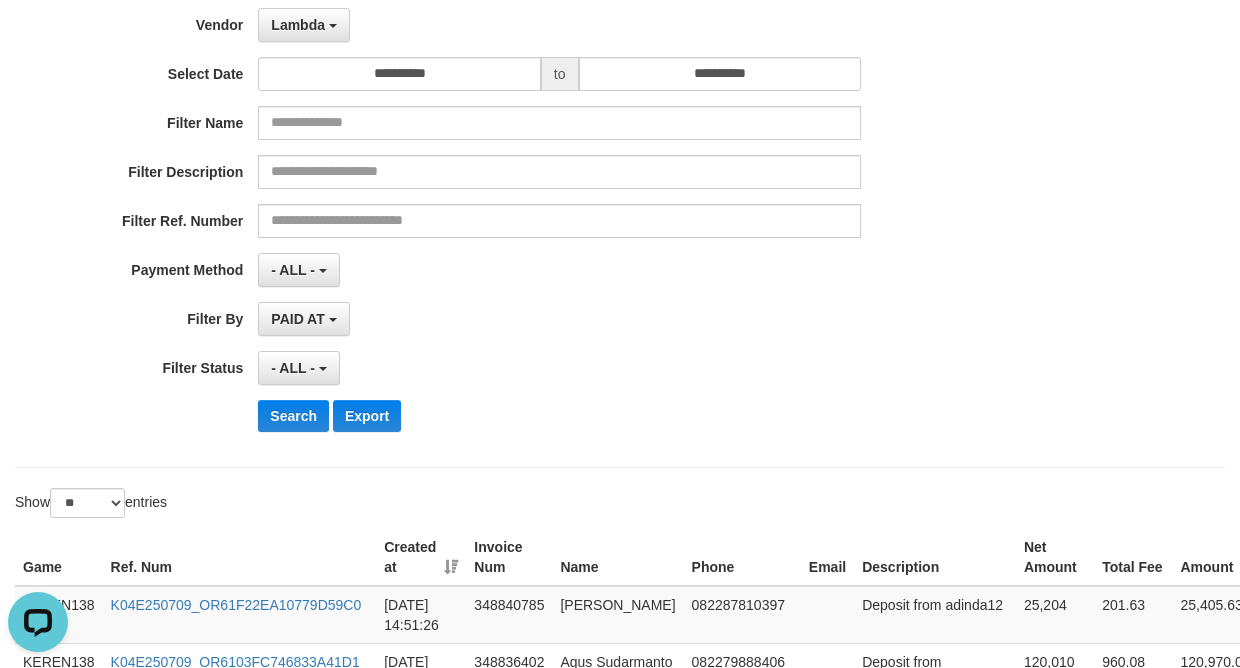 scroll, scrollTop: 200, scrollLeft: 0, axis: vertical 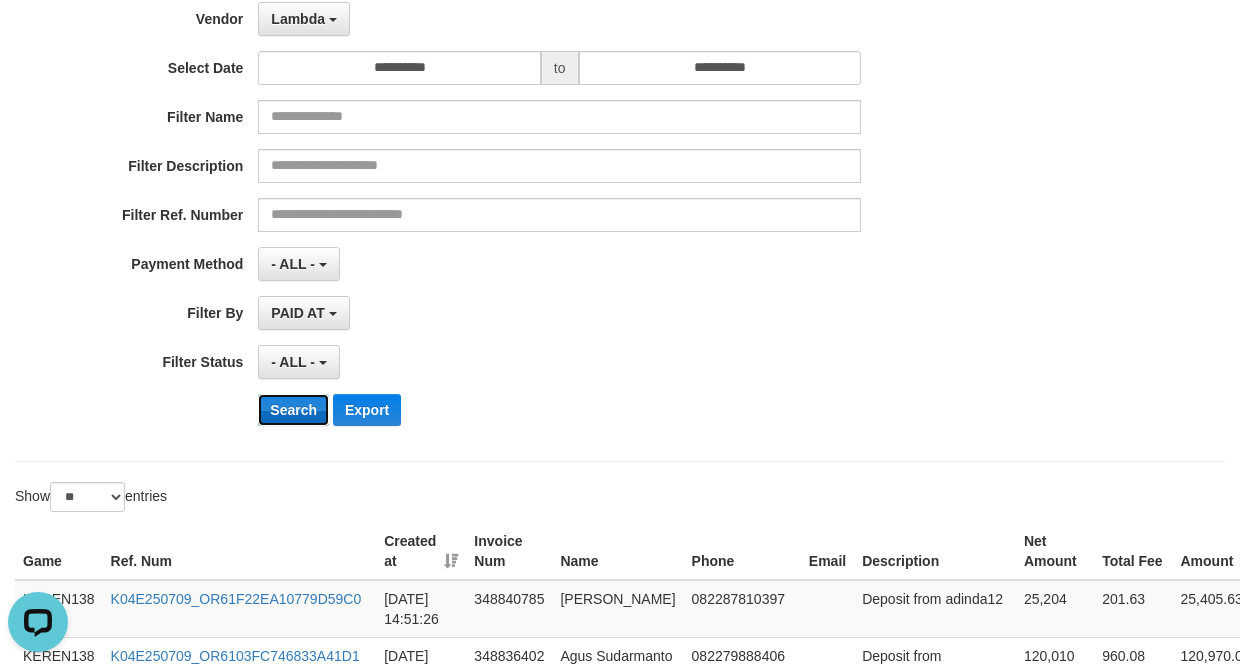 click on "Search" at bounding box center (293, 410) 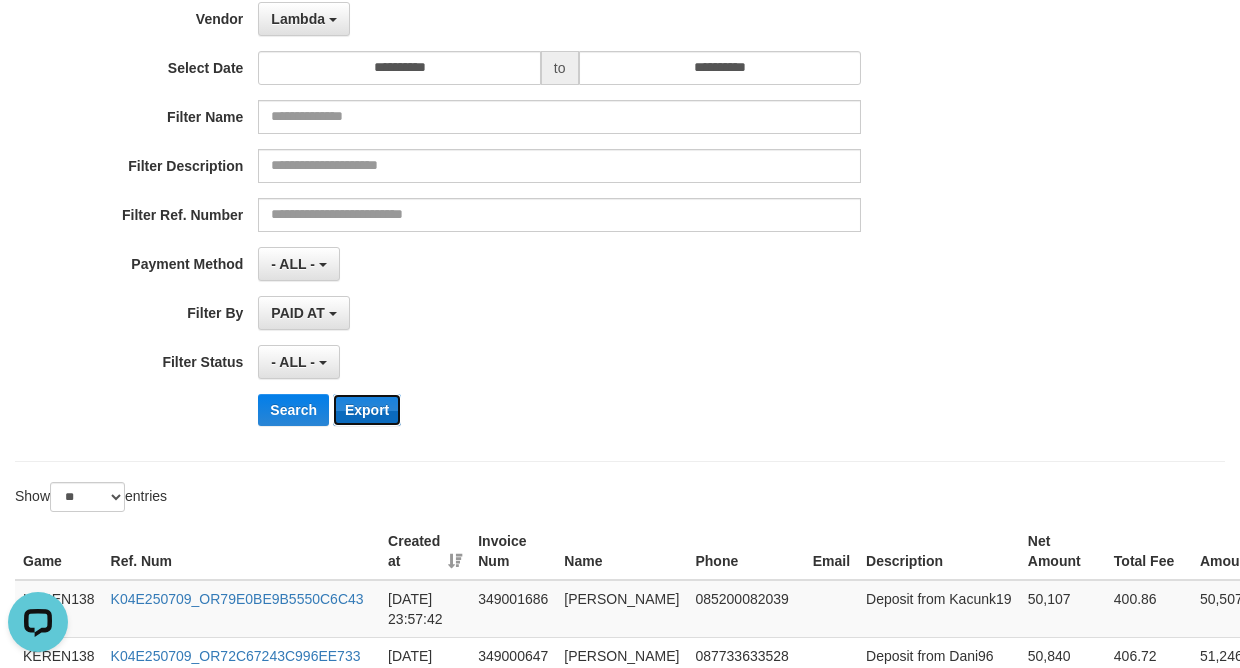 click on "Export" at bounding box center [367, 410] 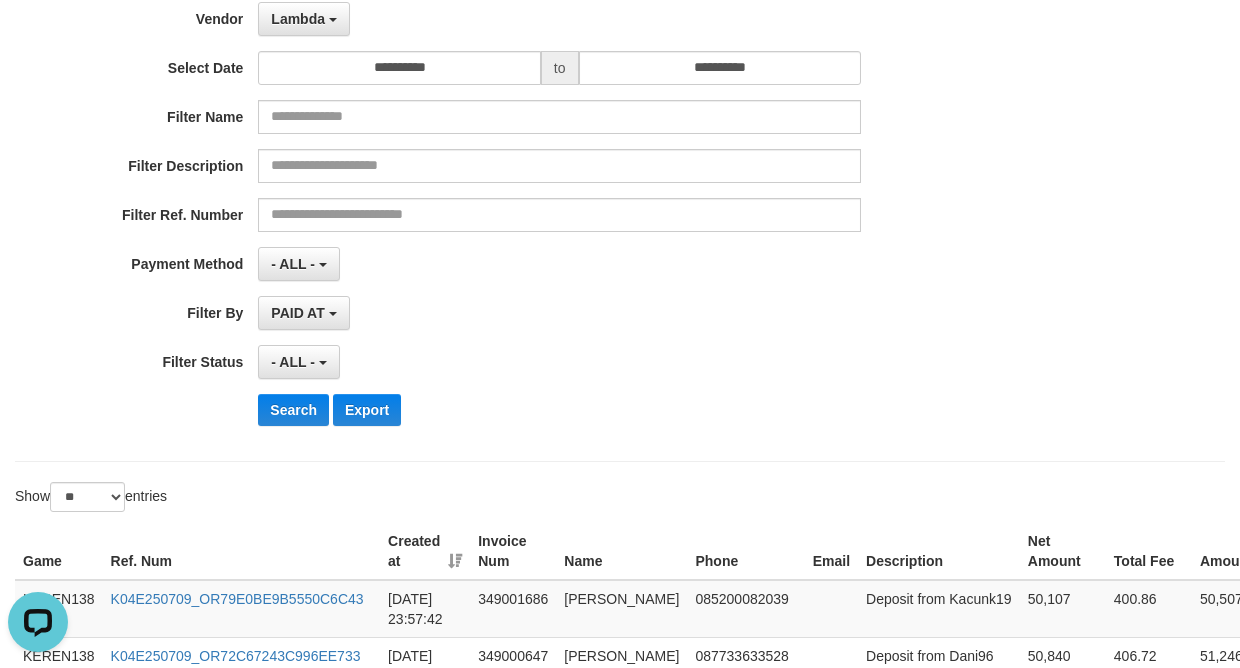 click on "**********" at bounding box center (620, 981) 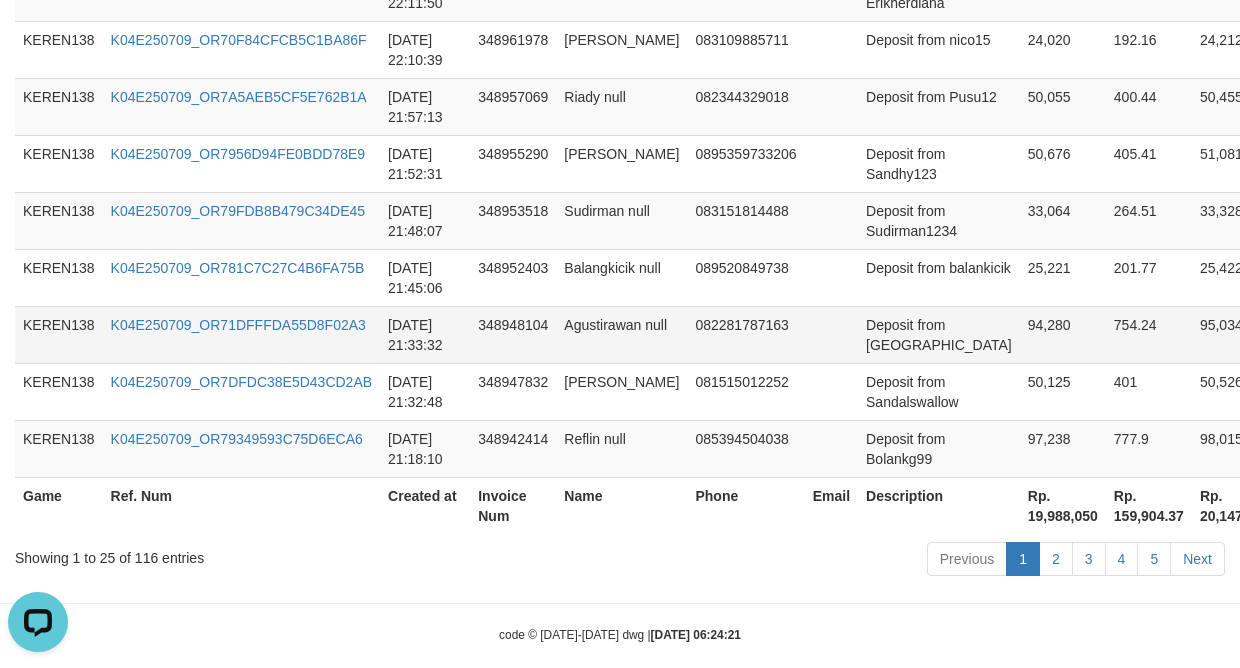scroll, scrollTop: 1754, scrollLeft: 0, axis: vertical 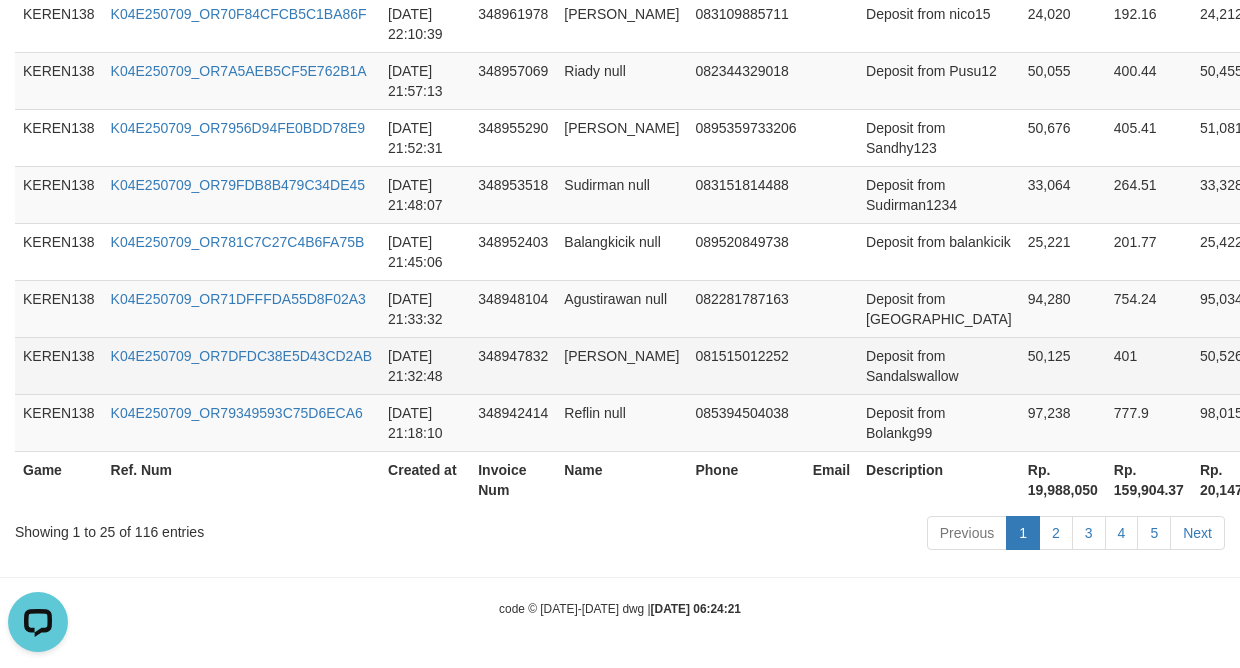 click at bounding box center [831, 365] 